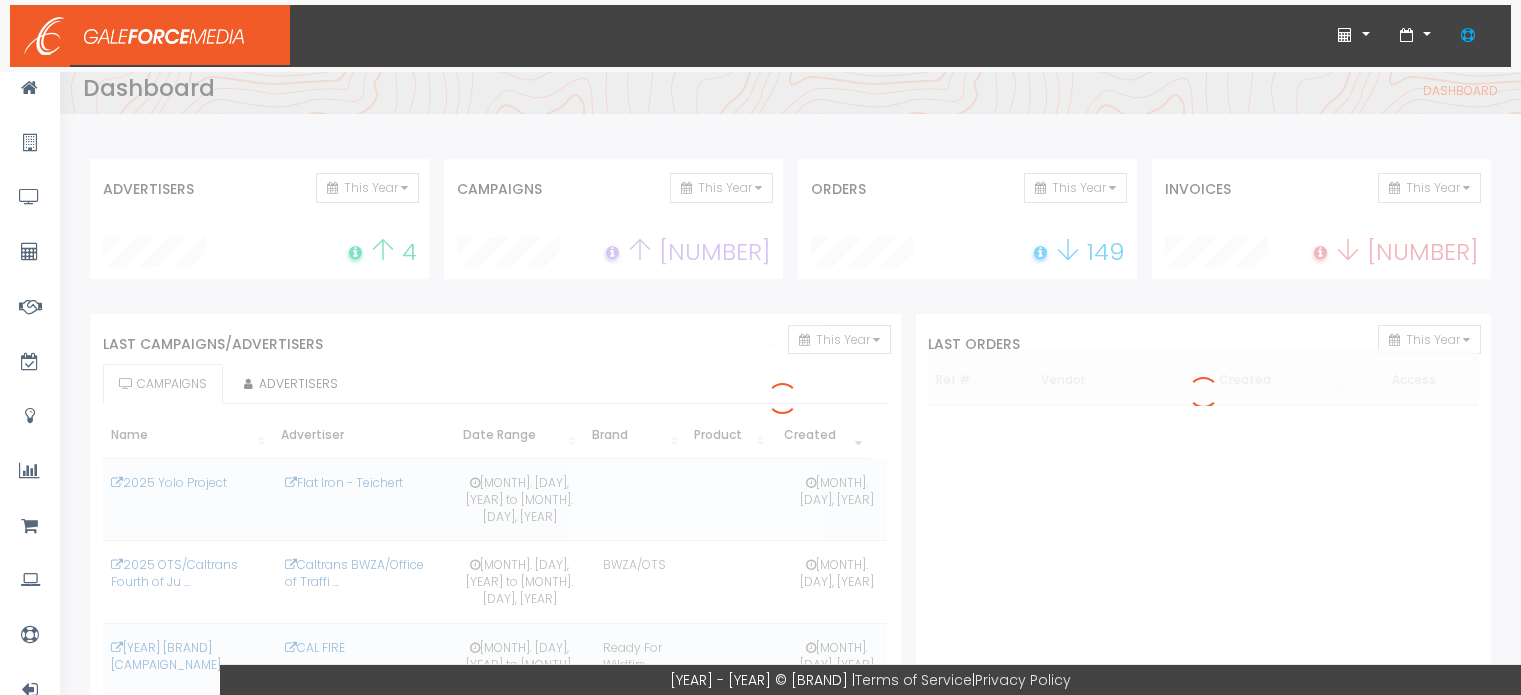 scroll, scrollTop: 0, scrollLeft: 0, axis: both 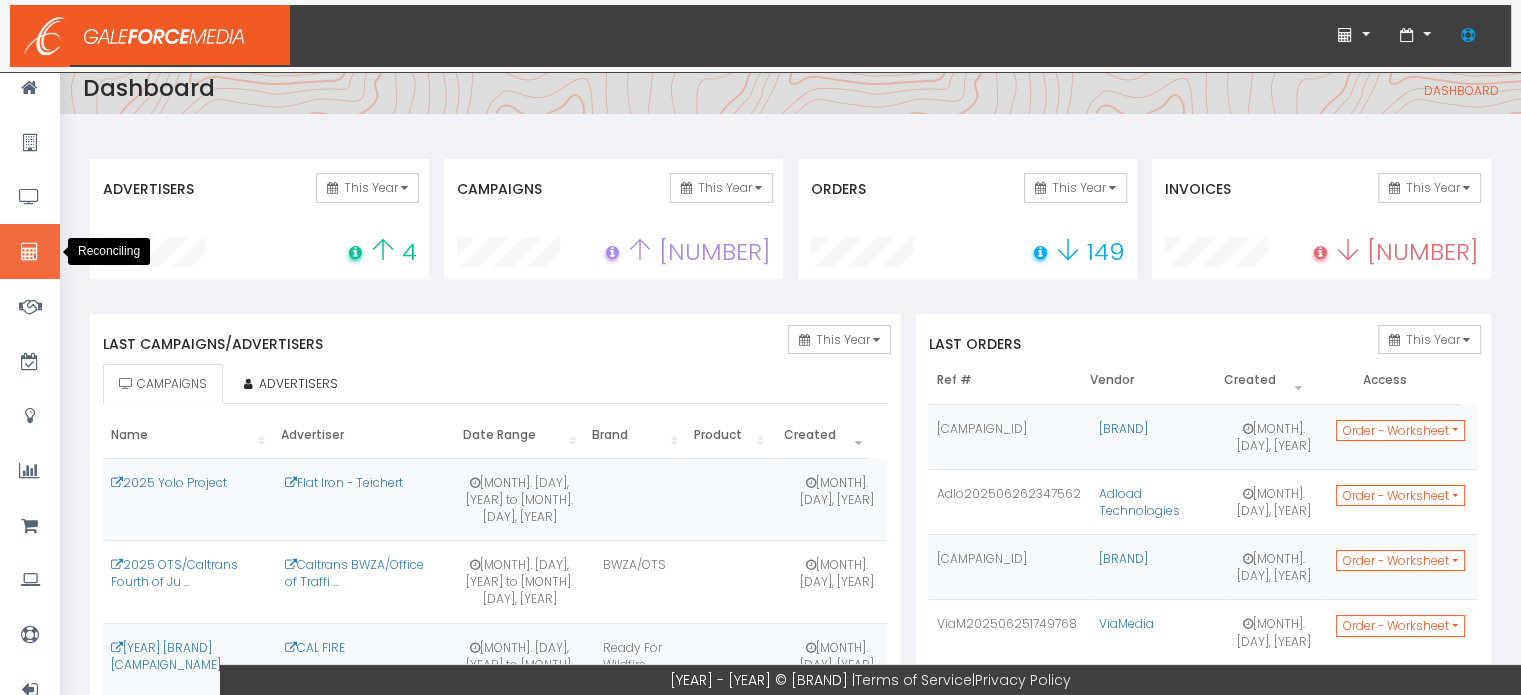 click at bounding box center [30, 251] 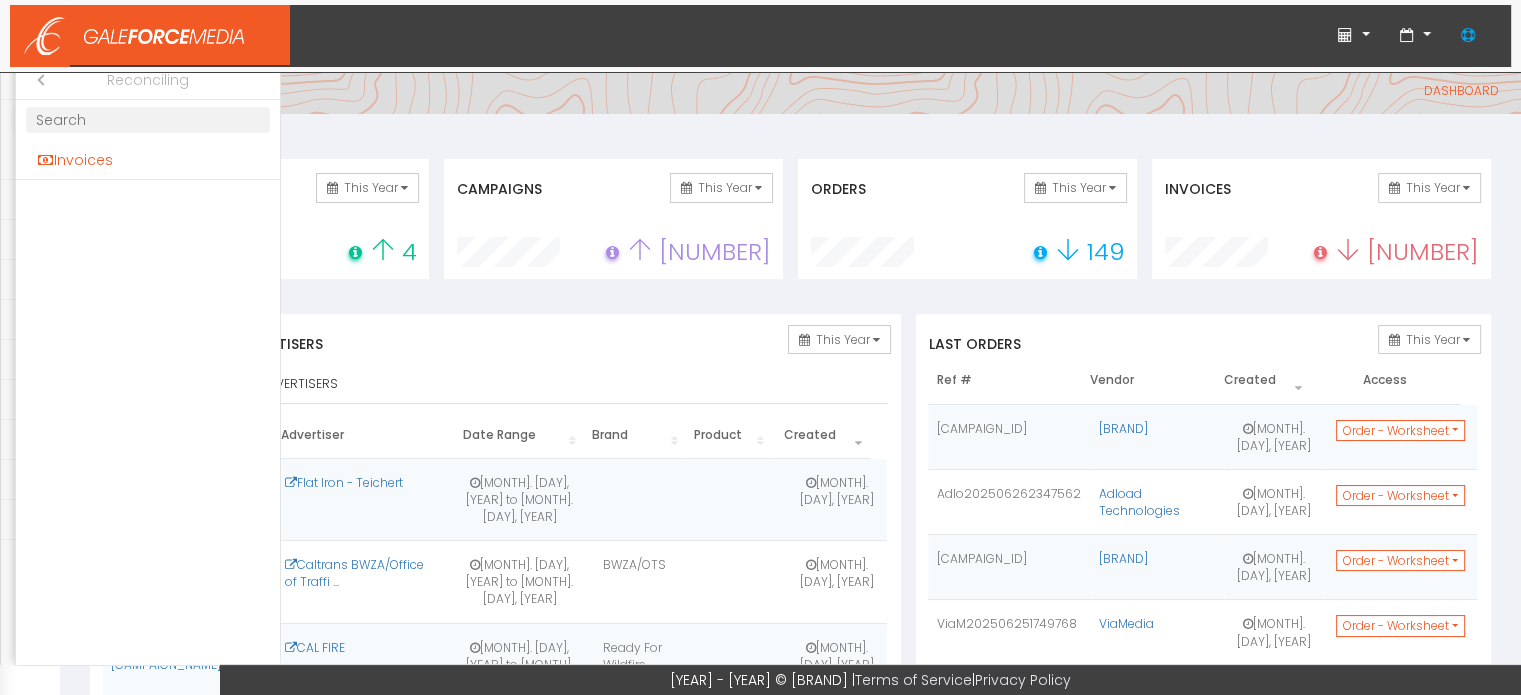 click on "Invoices" at bounding box center (148, 160) 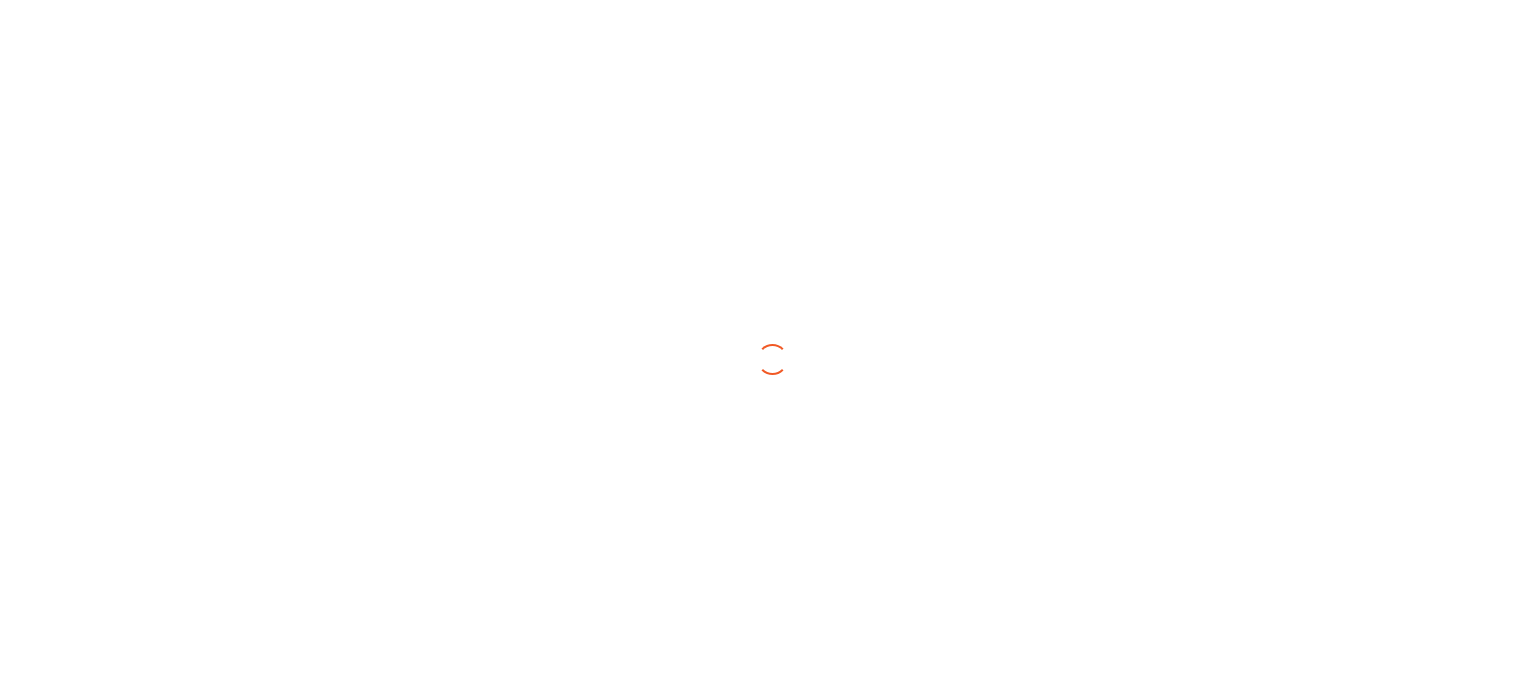 scroll, scrollTop: 0, scrollLeft: 0, axis: both 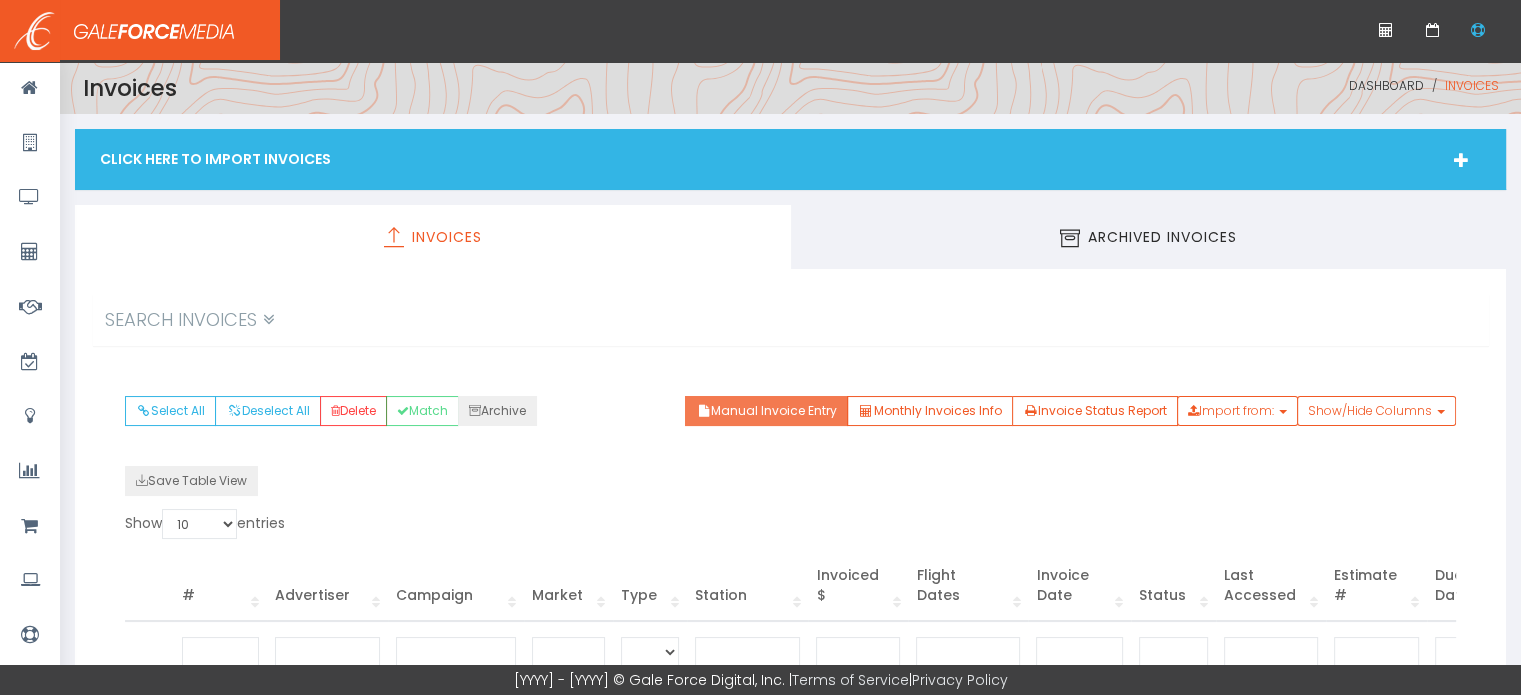 click on "Manual Invoice Entry" at bounding box center (766, 411) 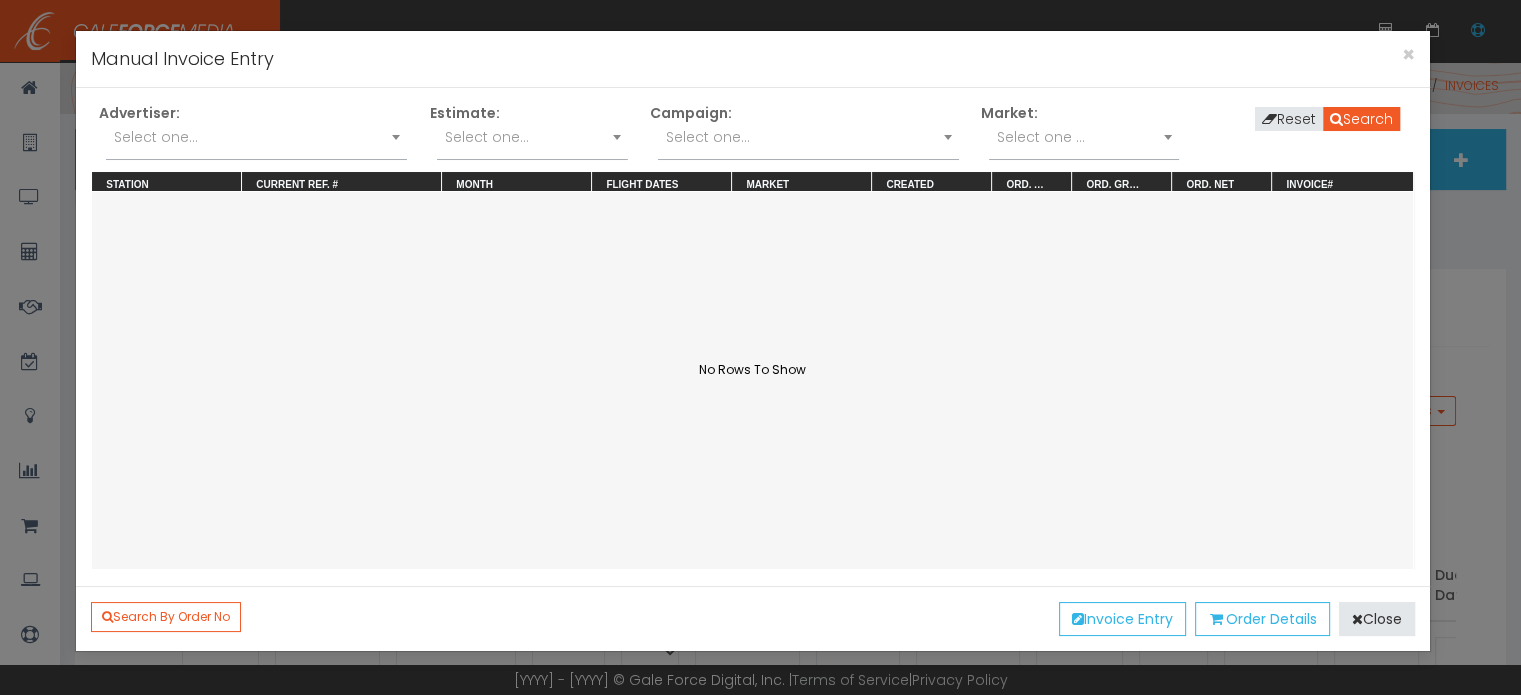 click on "Select one..." at bounding box center [256, 137] 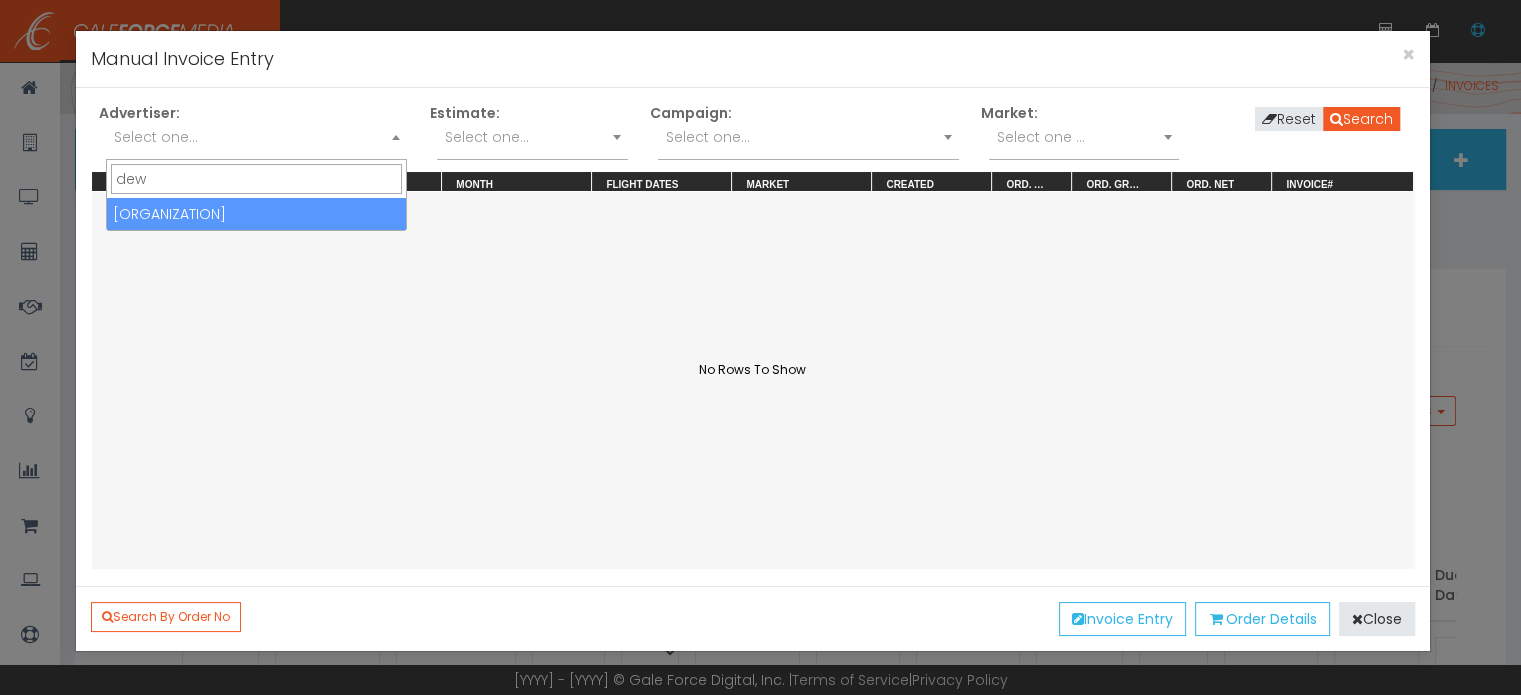 type on "dew" 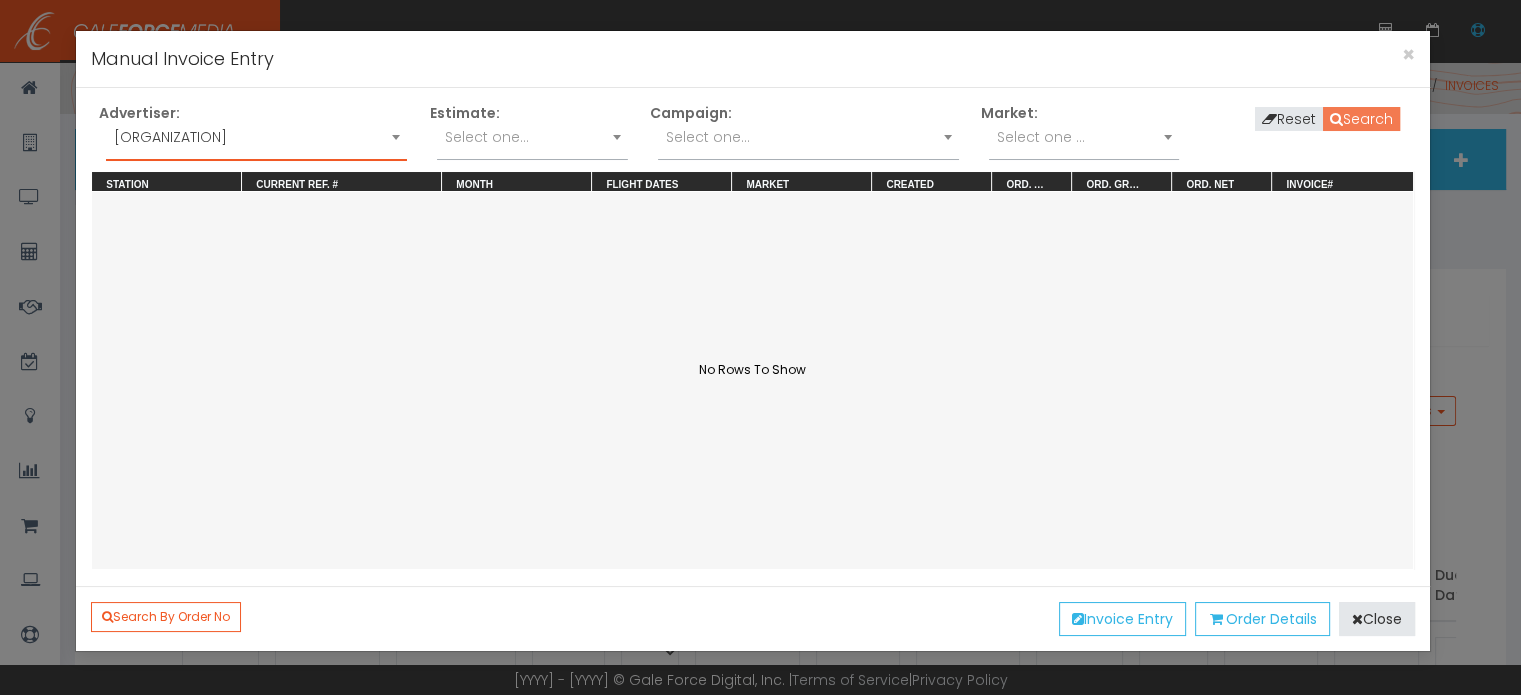 click on "Search" at bounding box center (1361, 119) 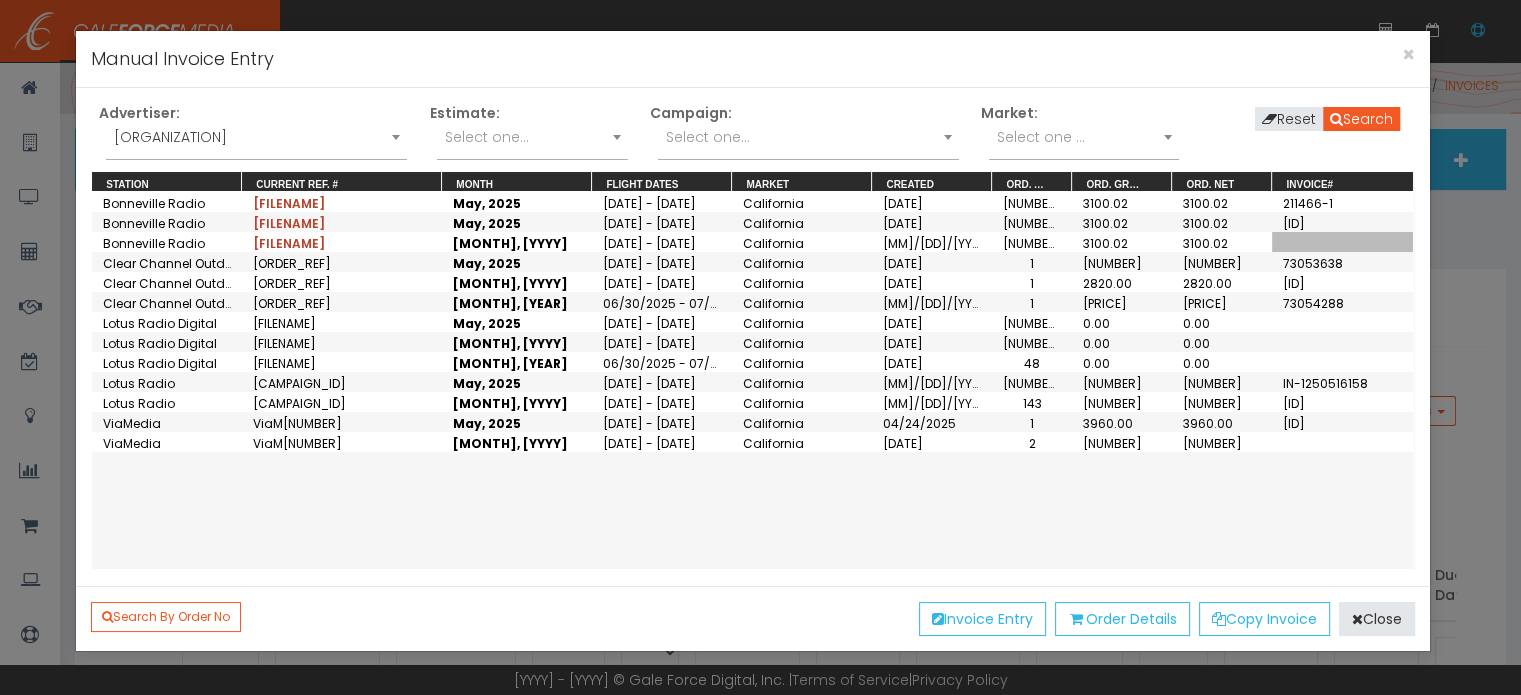 click at bounding box center (1347, 242) 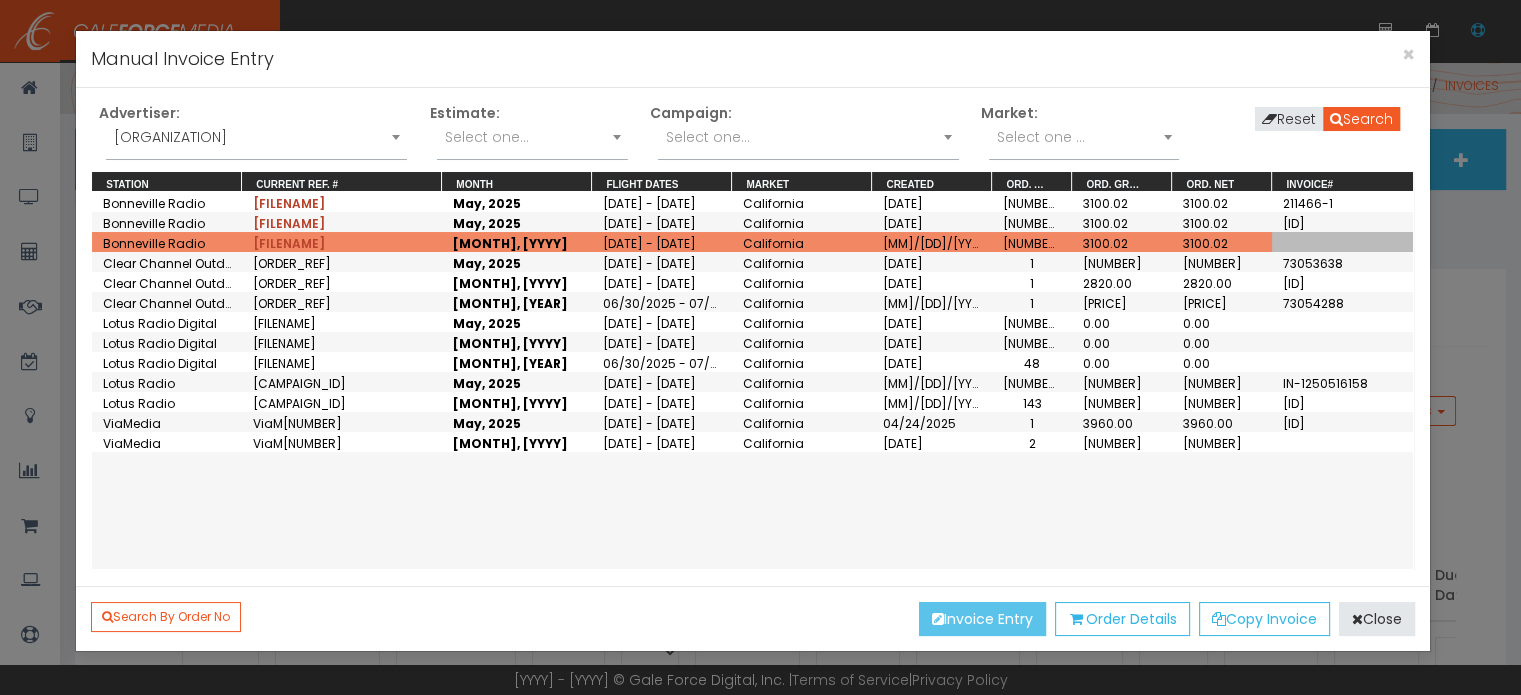click on "Invoice Entry" at bounding box center [982, 619] 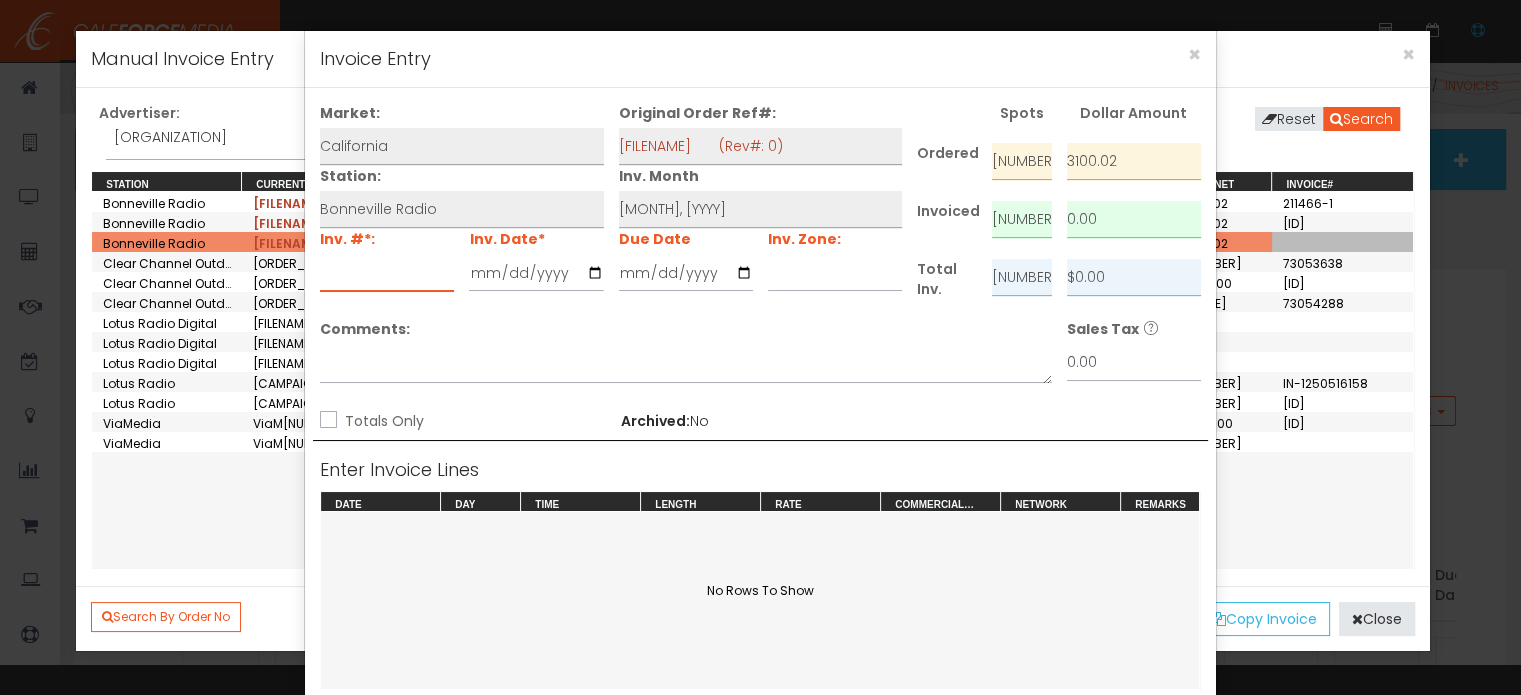click at bounding box center [387, 273] 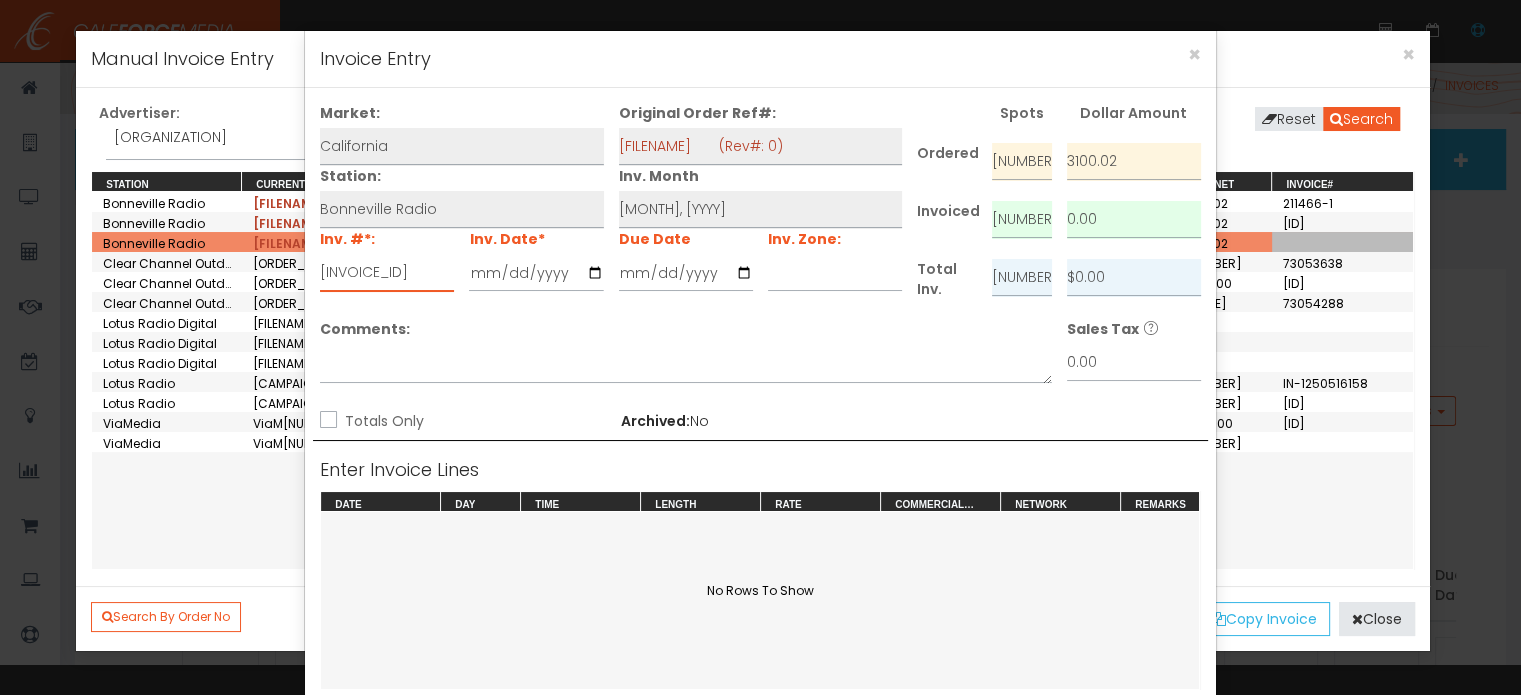 type on "[INVOICE_ID]" 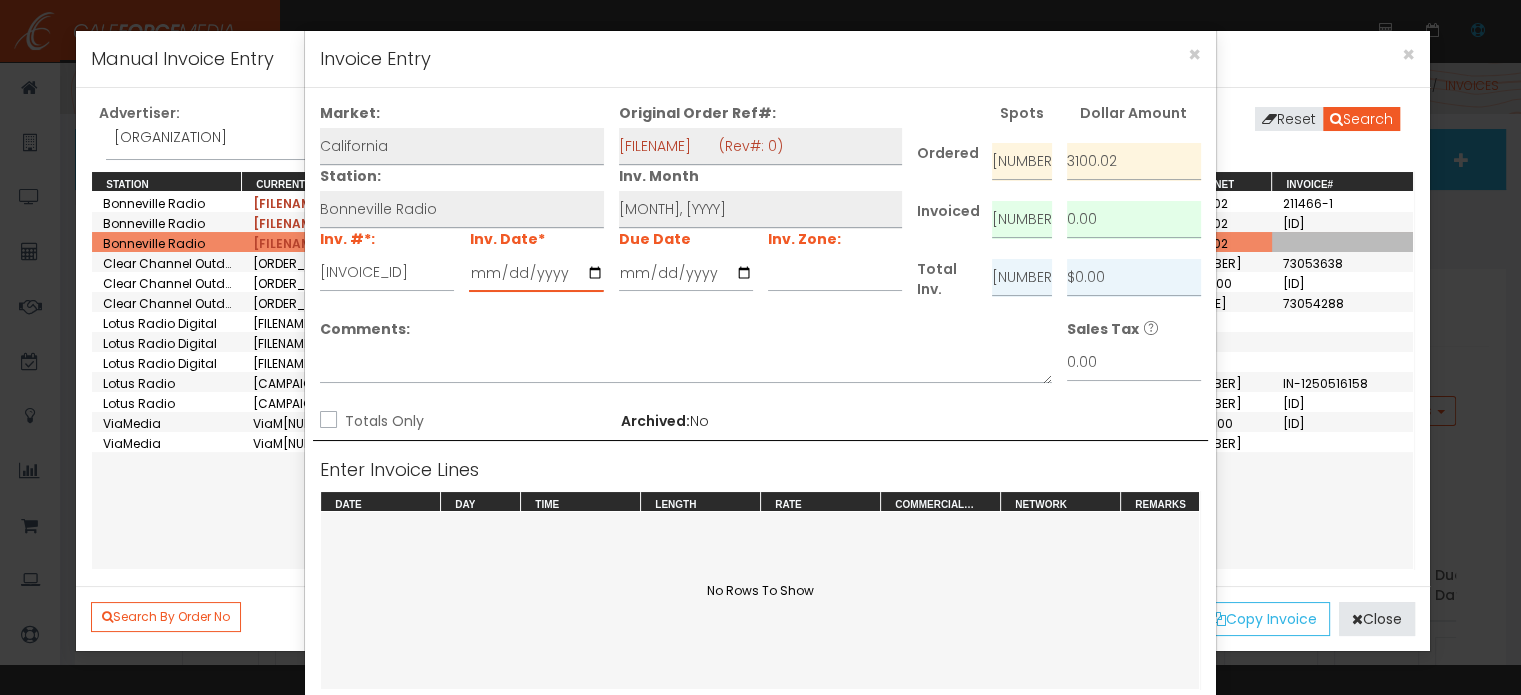 click at bounding box center (536, 273) 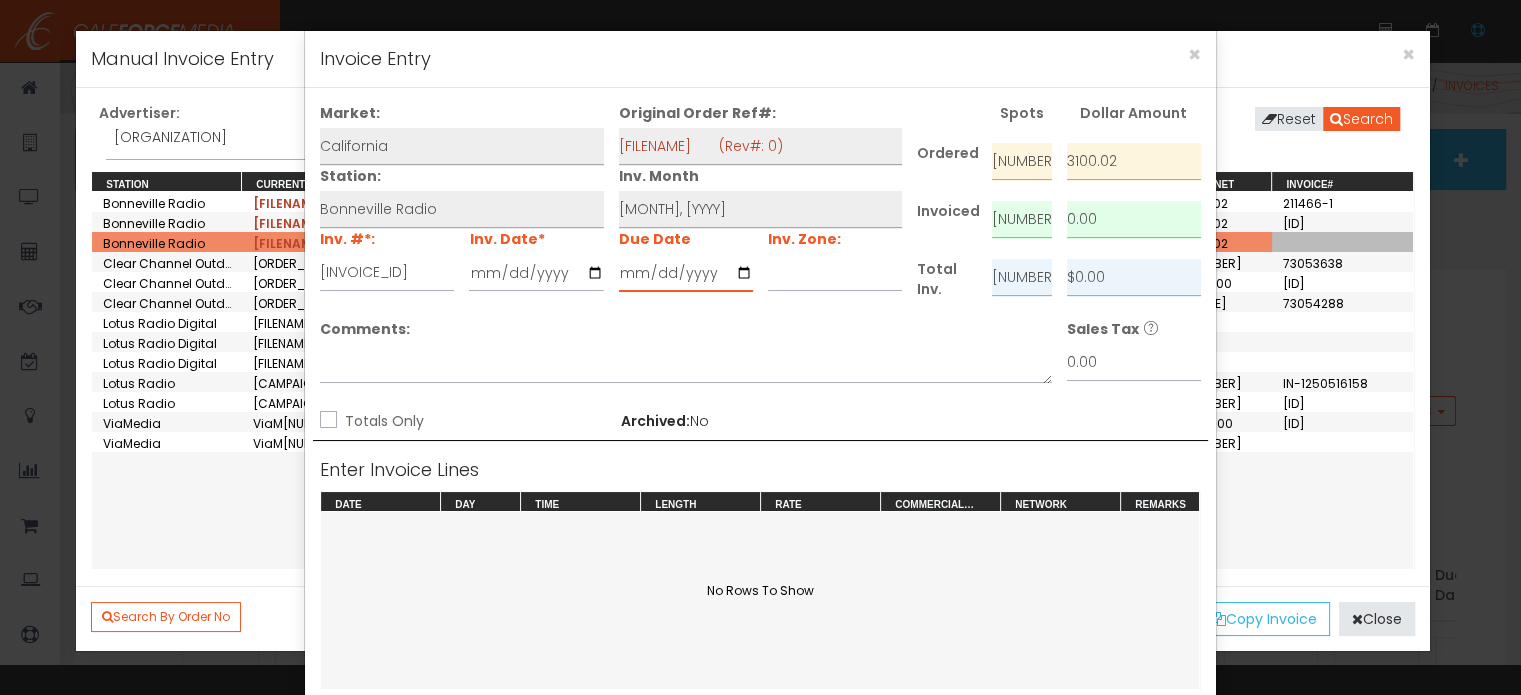 type on "2025-07-15" 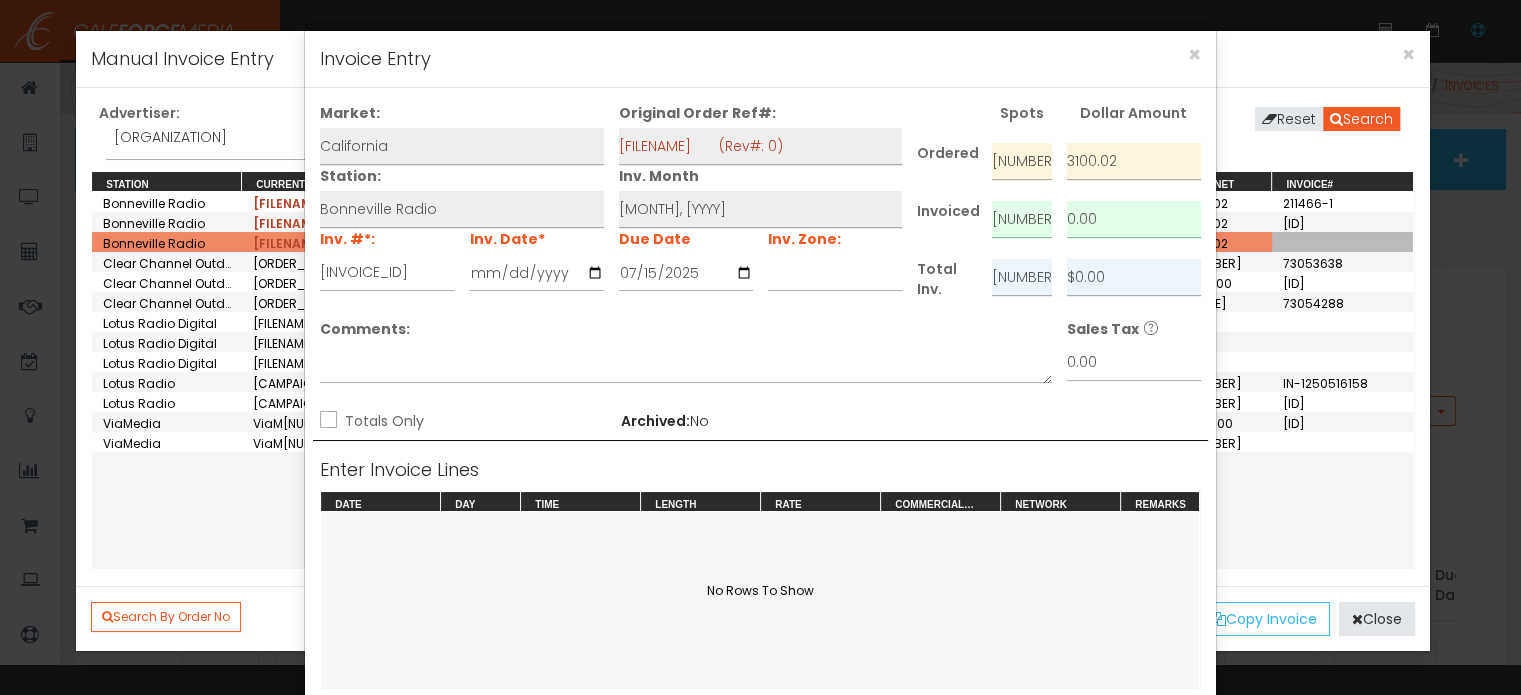 click on "Totals Only" at bounding box center [326, 421] 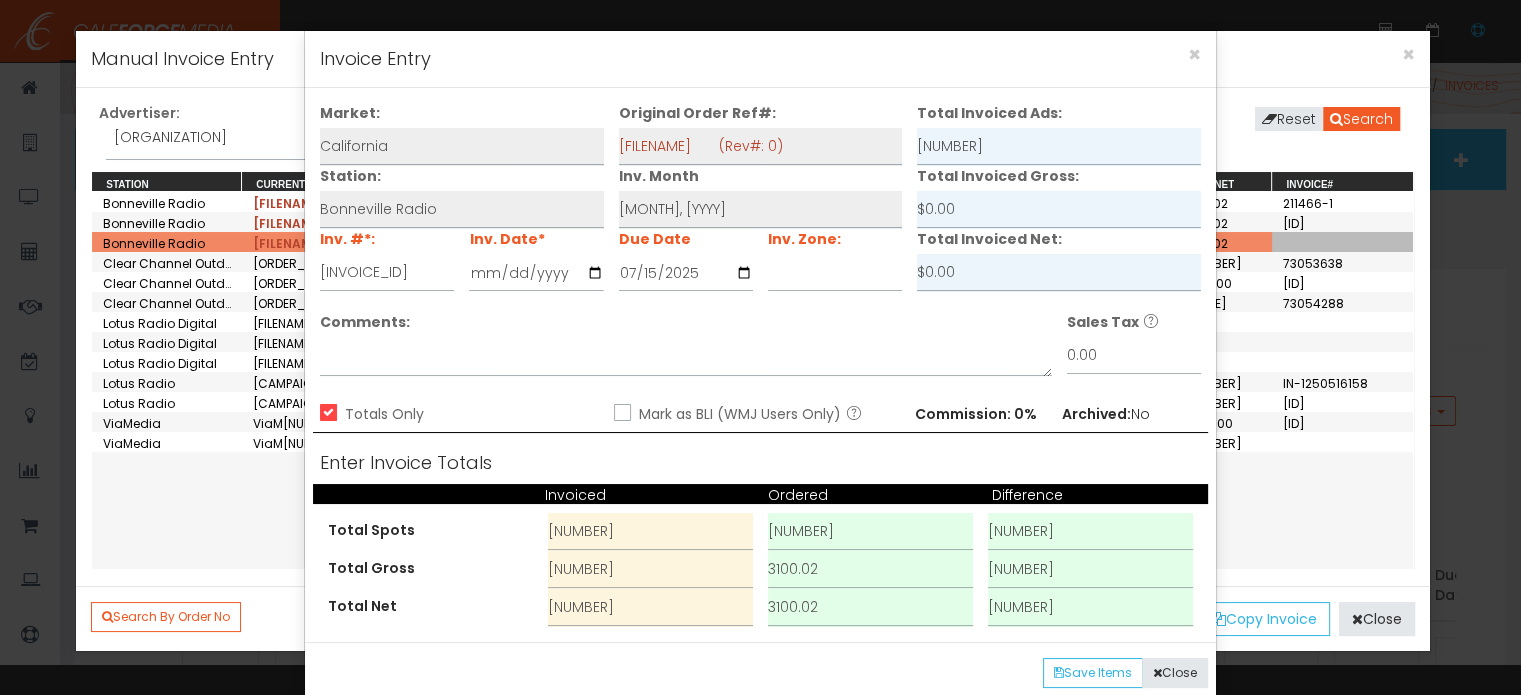 click on "Mark as BLI (WMJ Users Only)" at bounding box center [620, 414] 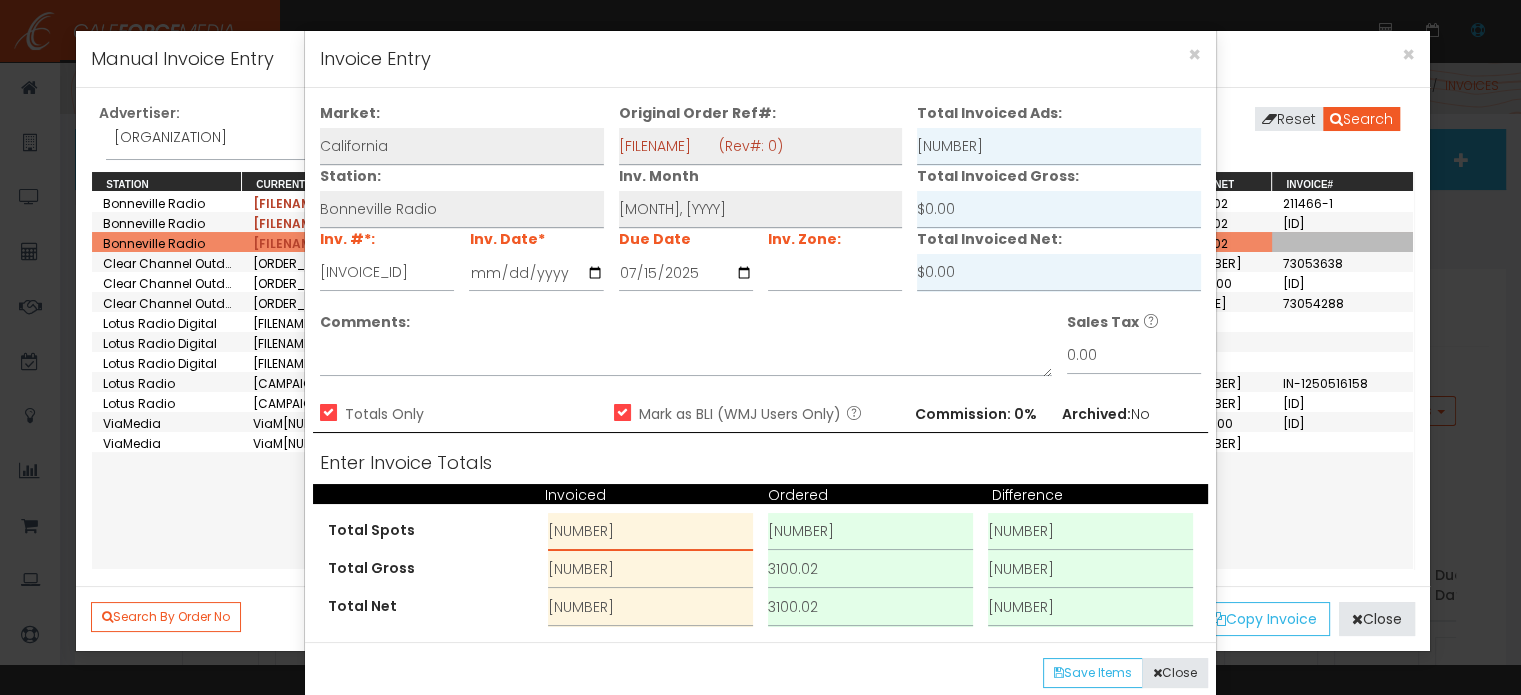 drag, startPoint x: 584, startPoint y: 532, endPoint x: 513, endPoint y: 527, distance: 71.17584 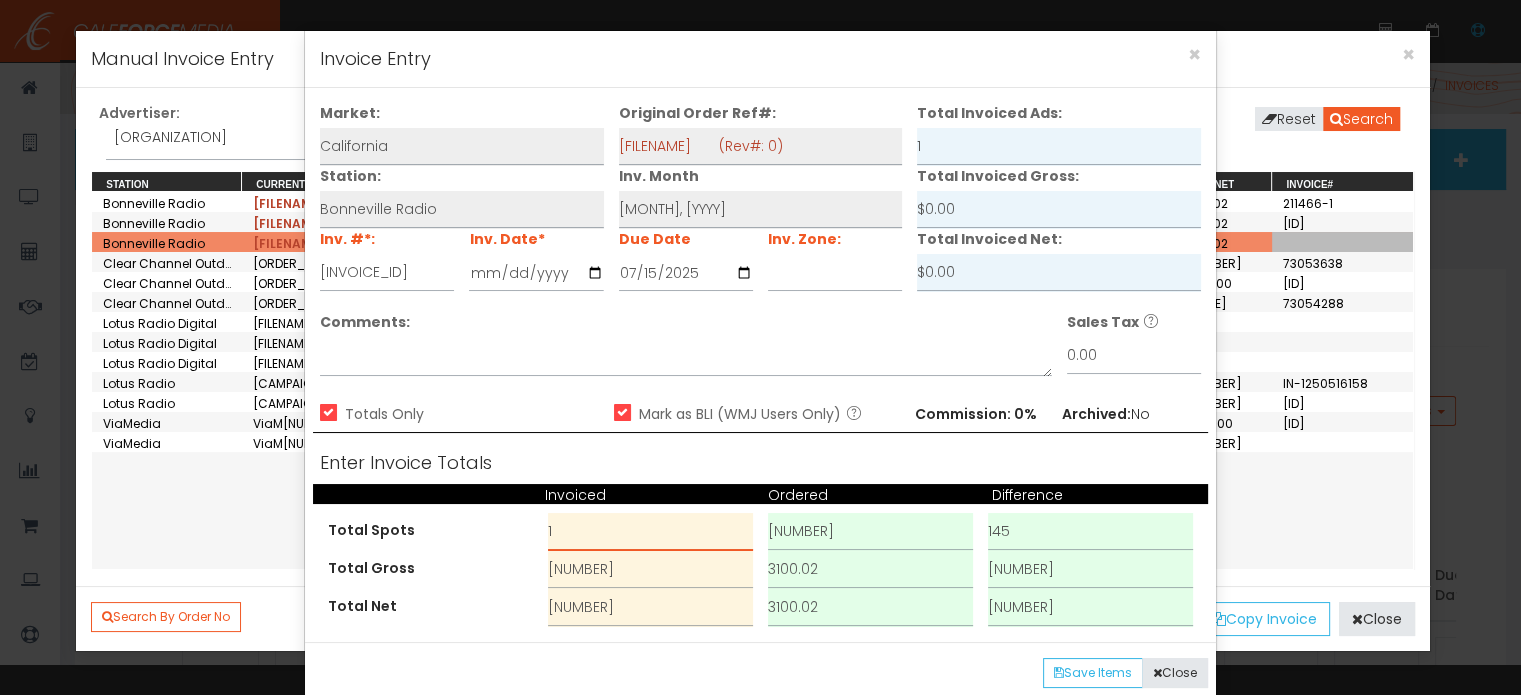 type on "1" 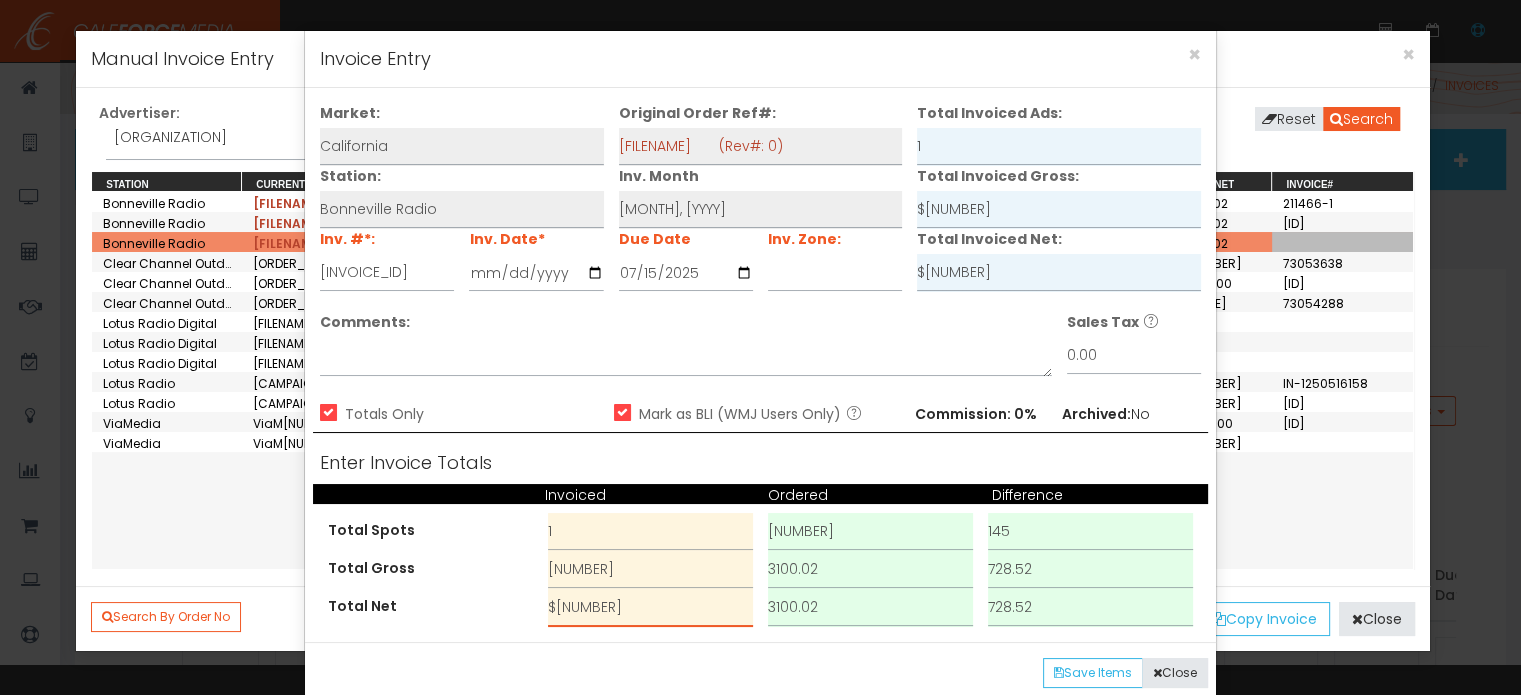 type on "$[NUMBER]" 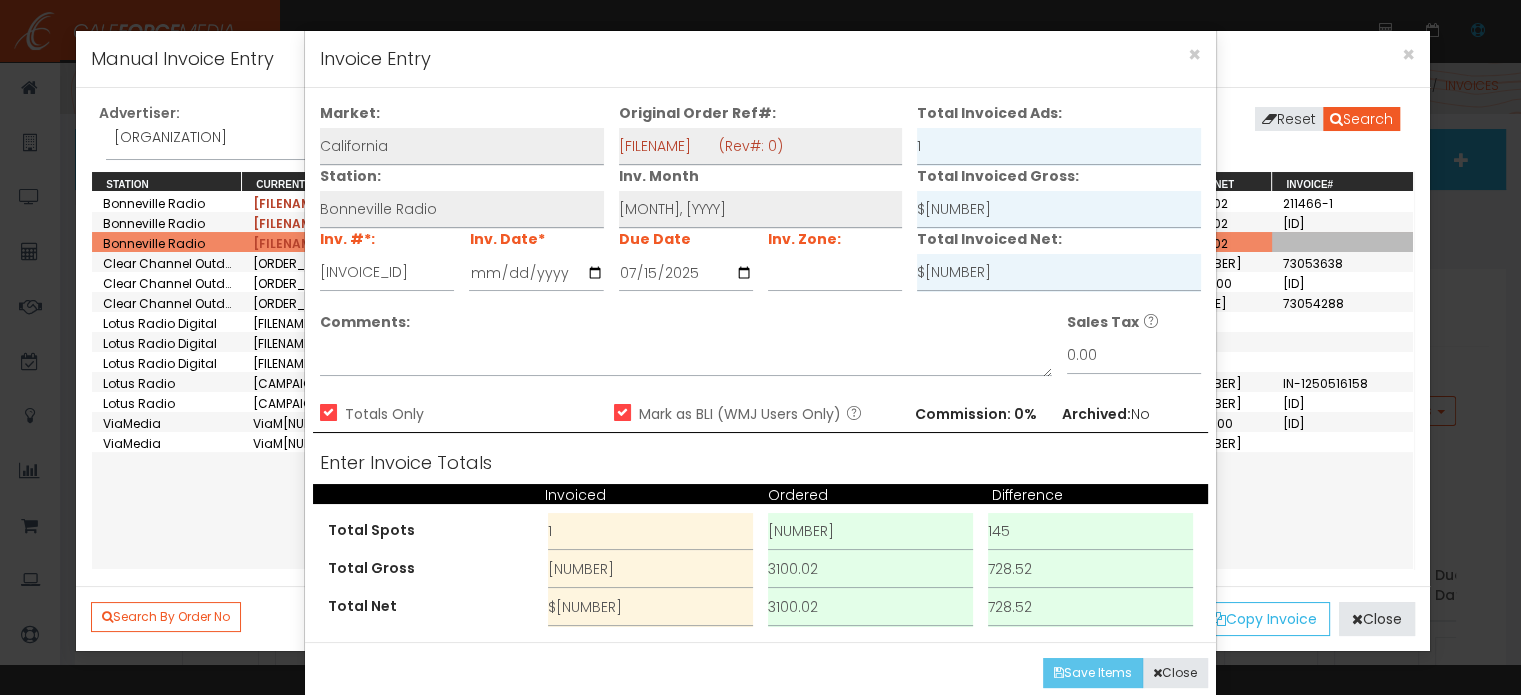 click on "Save Items" at bounding box center [1093, 673] 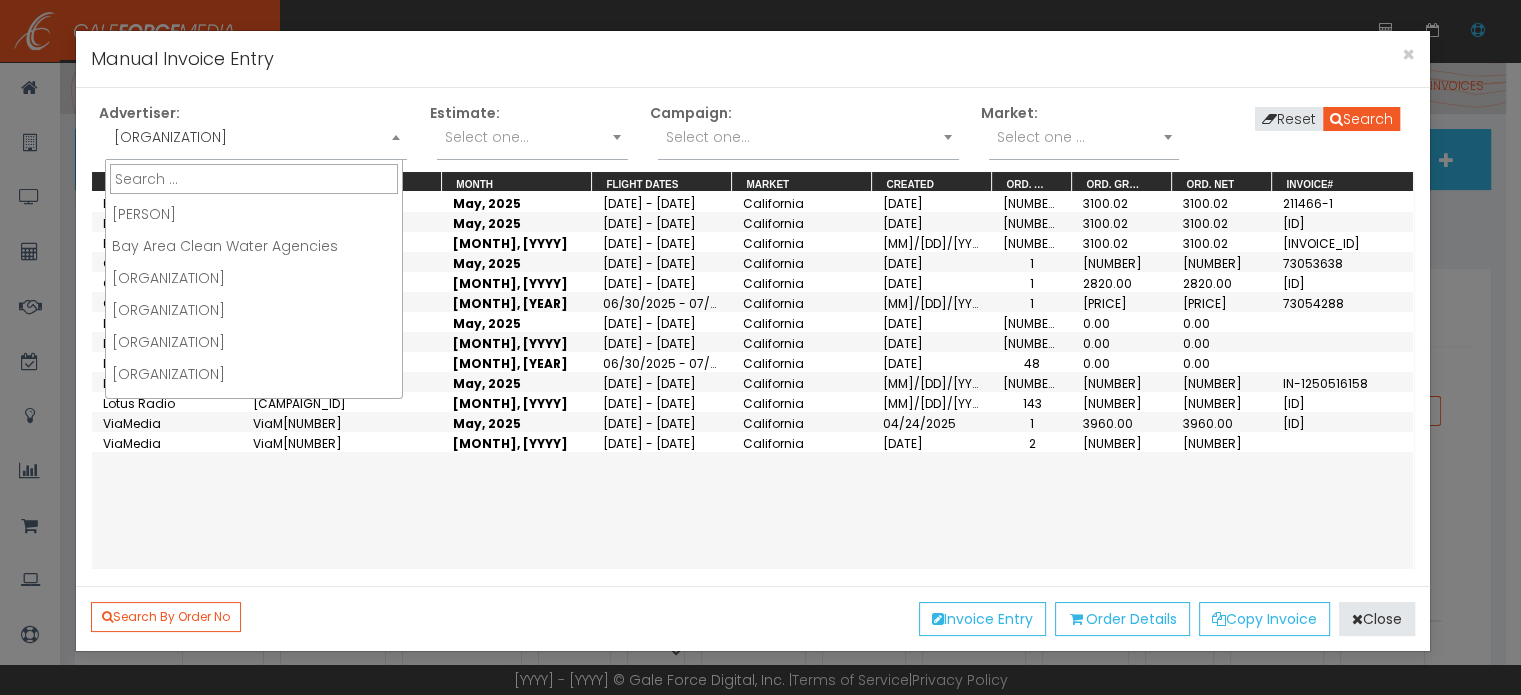 click at bounding box center [396, 137] 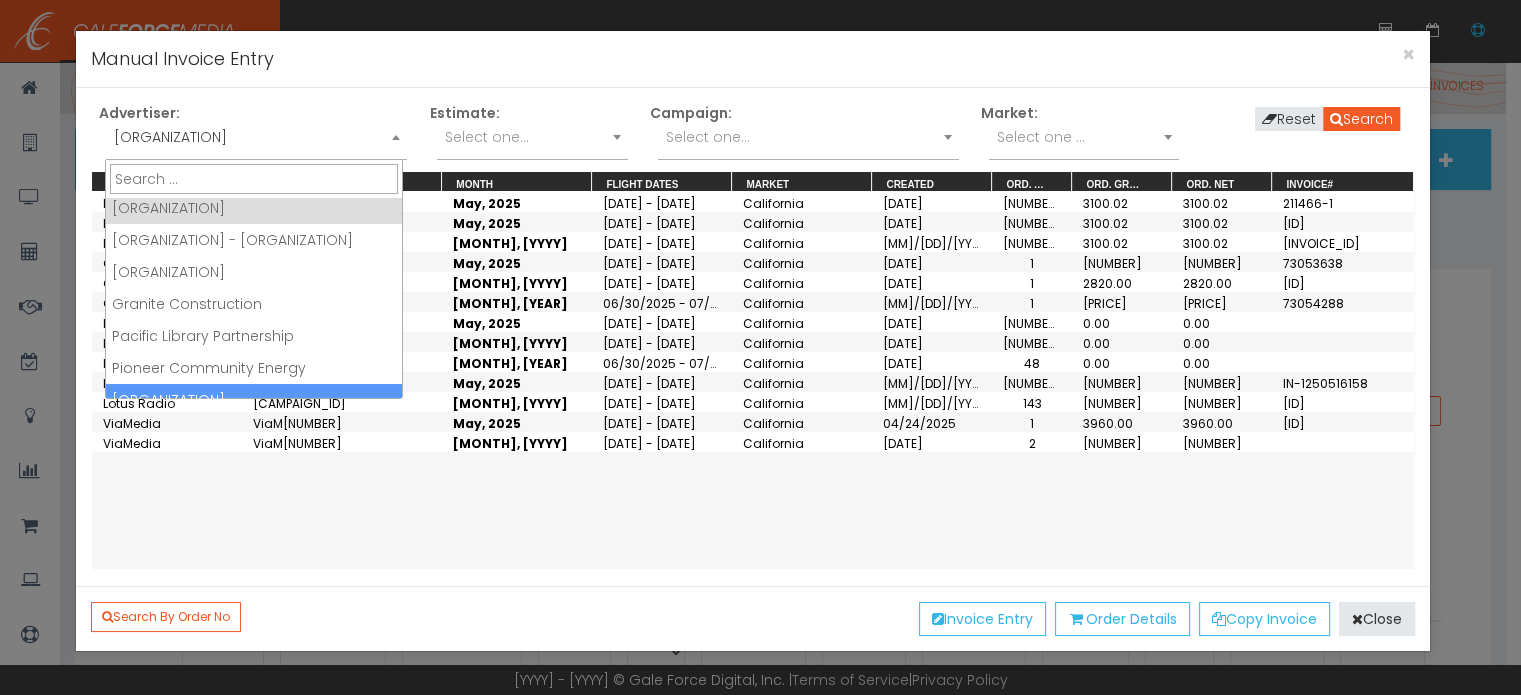 scroll, scrollTop: 536, scrollLeft: 0, axis: vertical 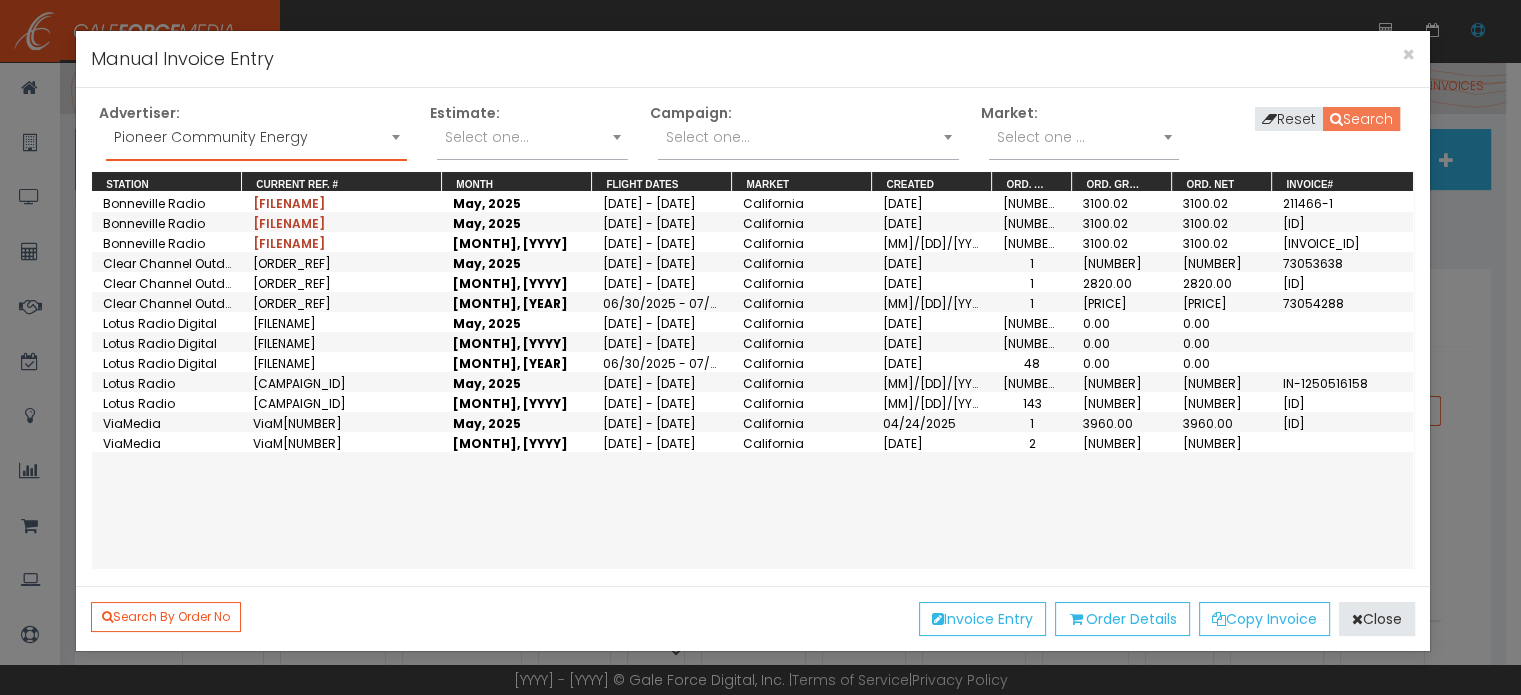 click on "Search" at bounding box center [1361, 119] 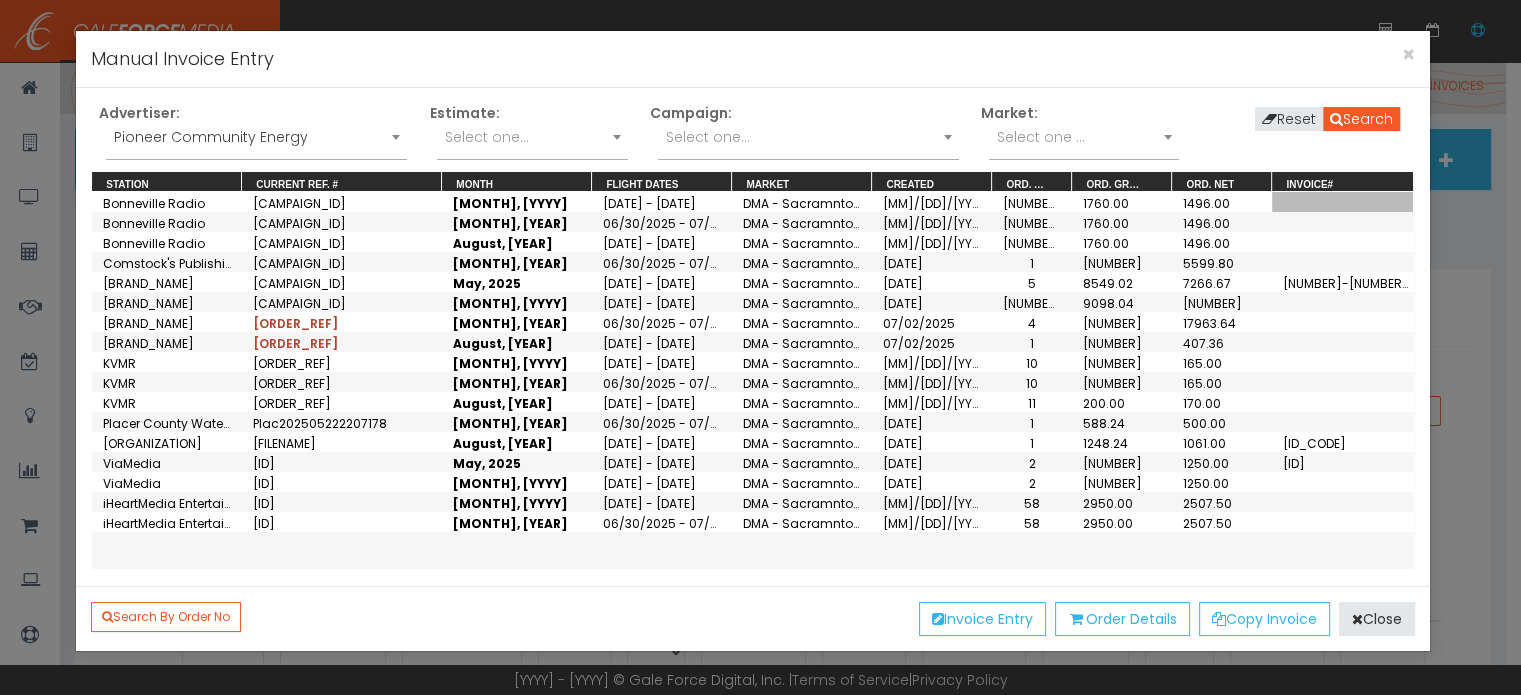 click at bounding box center [1347, 202] 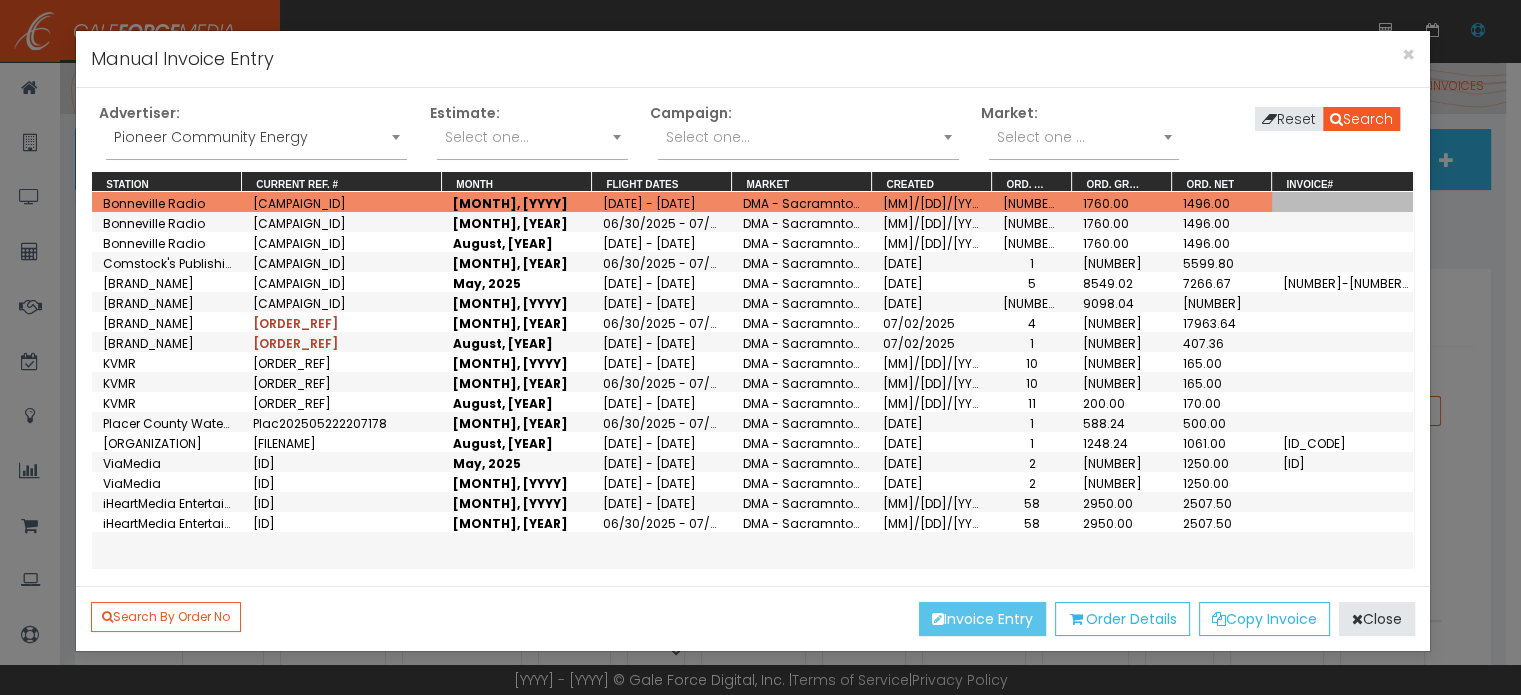 click on "Invoice Entry" at bounding box center (982, 619) 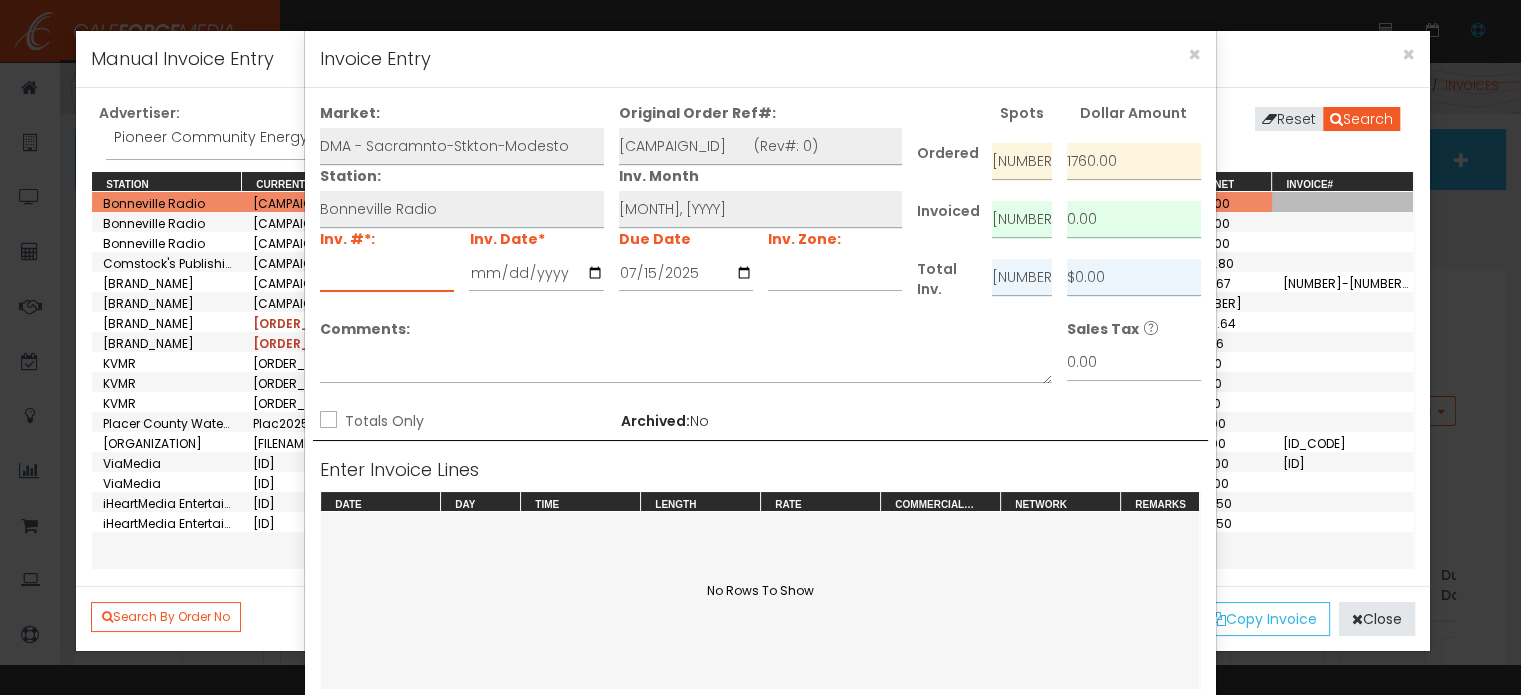 click at bounding box center [387, 273] 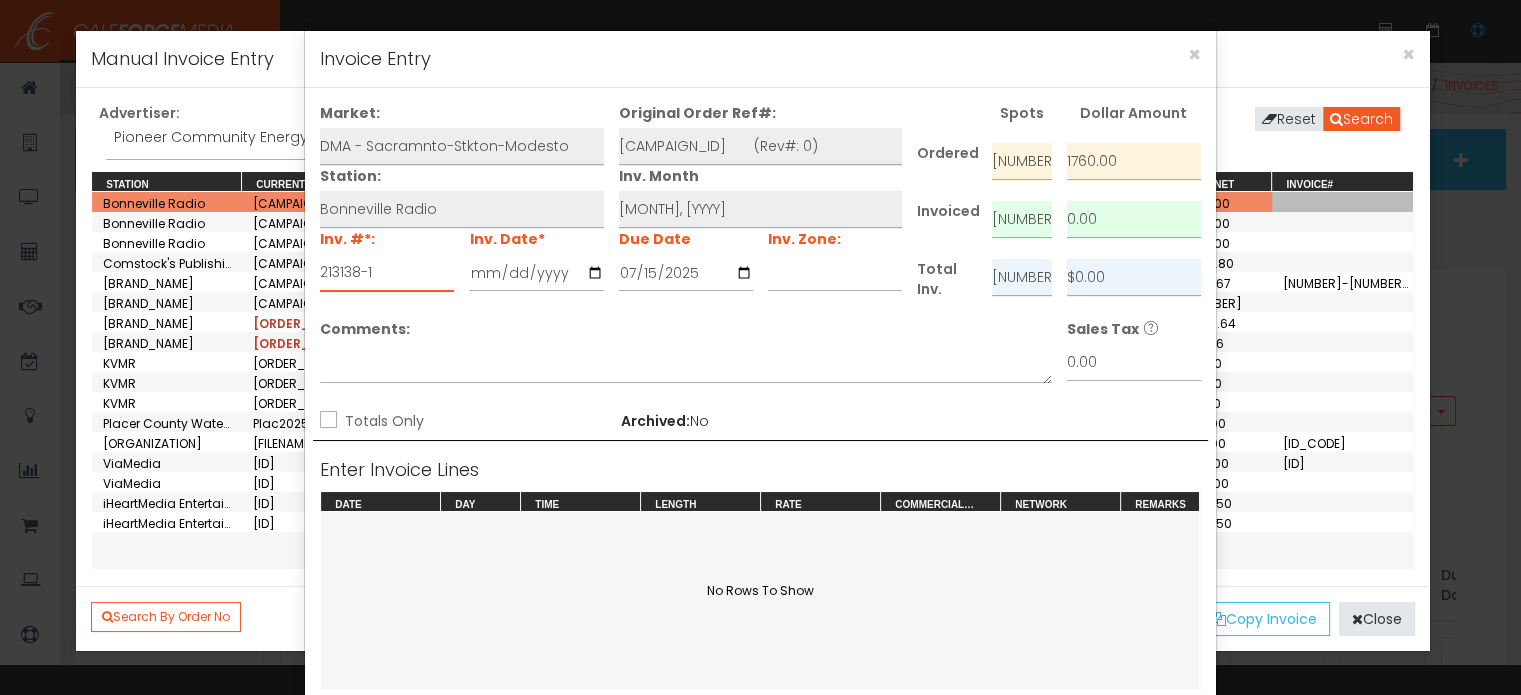 type on "213138-1" 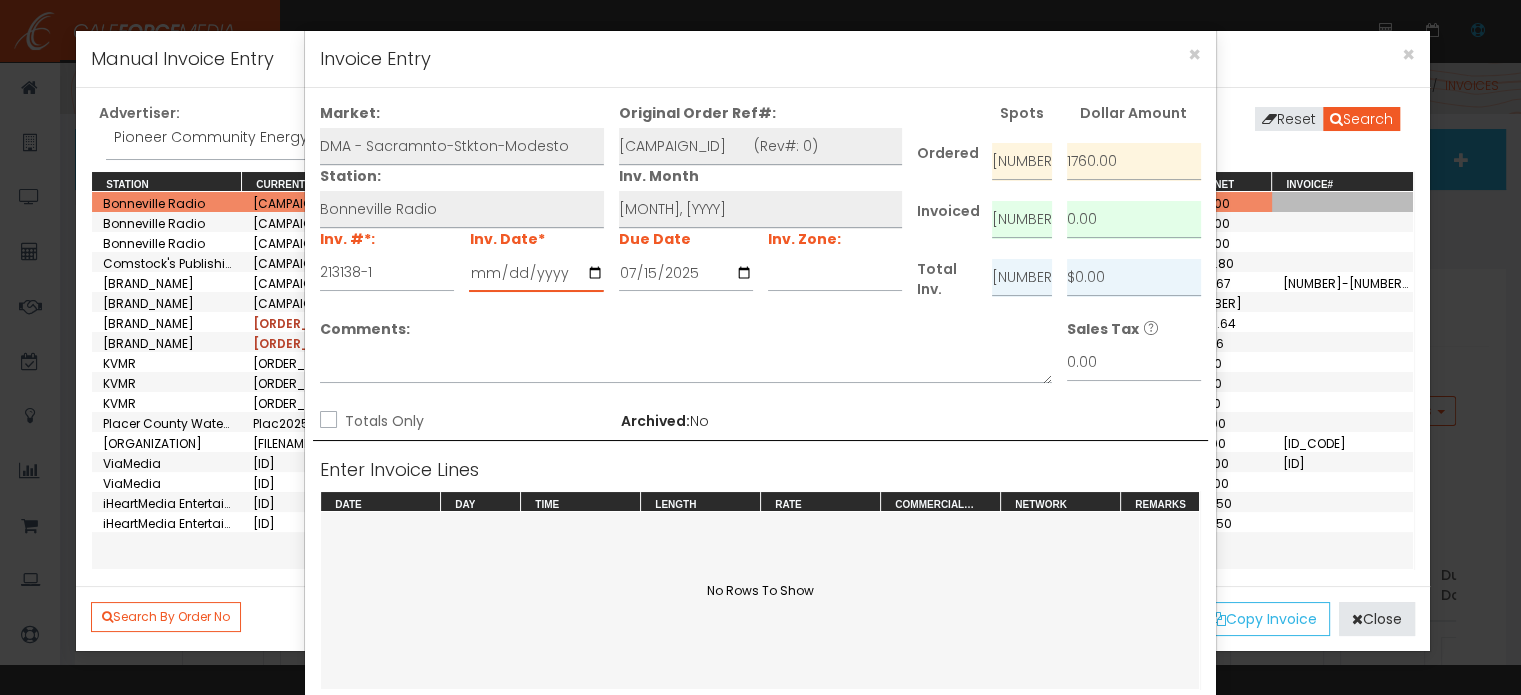click at bounding box center (536, 273) 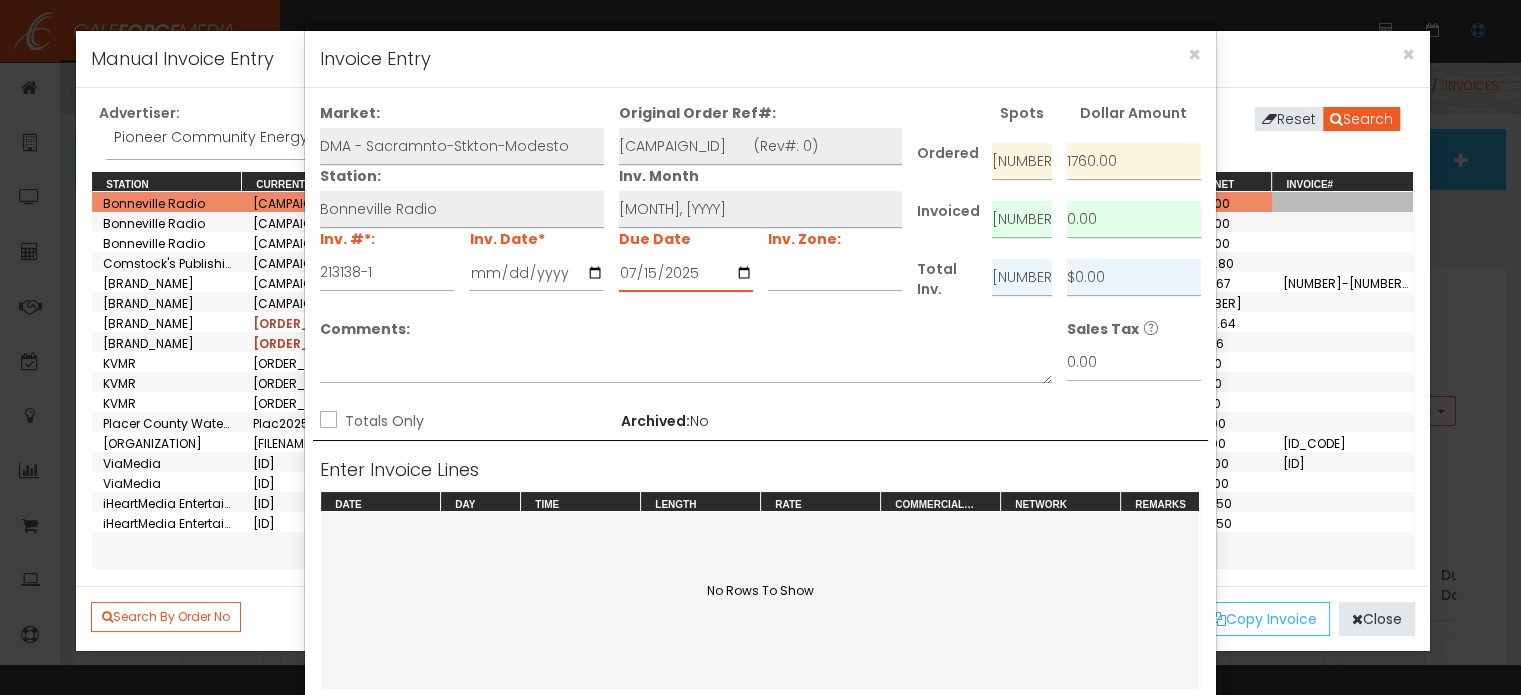 type on "[YYYY]-[MM]-[DD]" 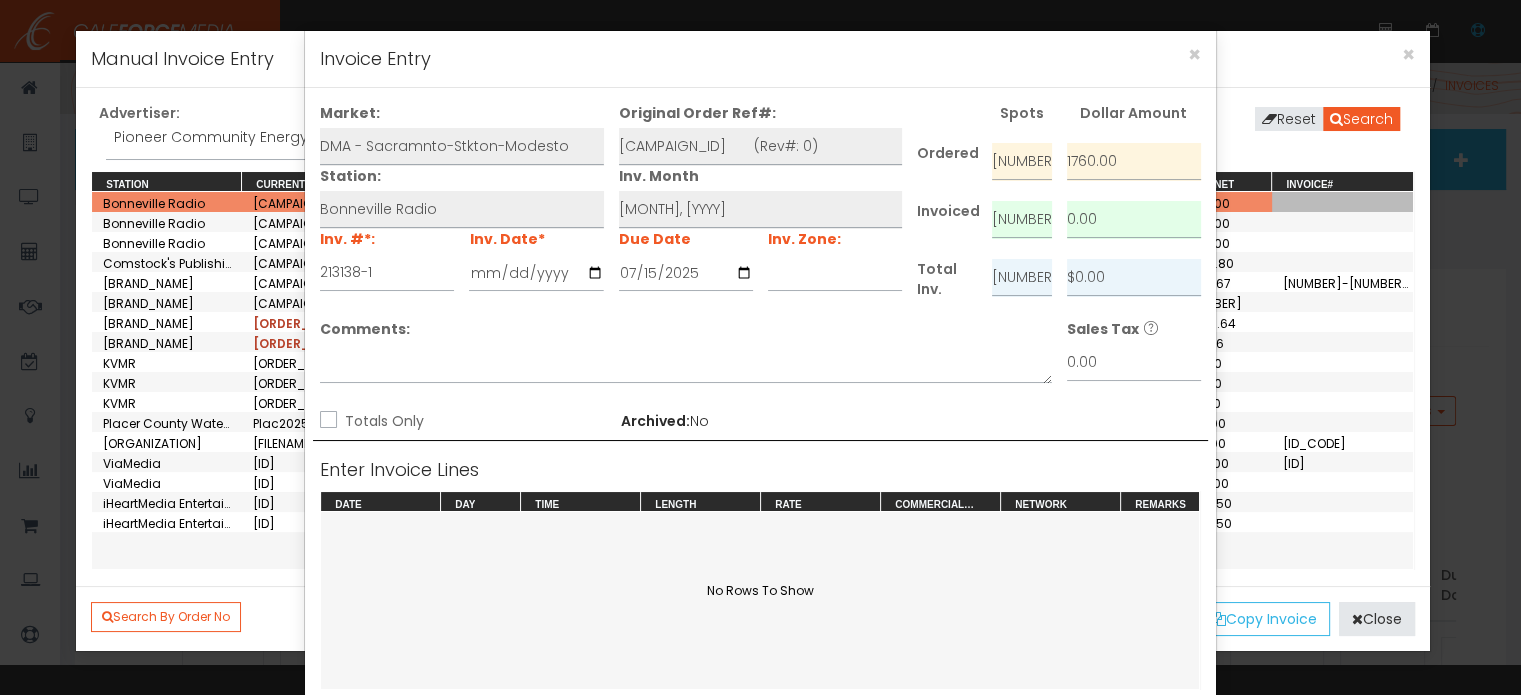 click on "Totals Only" at bounding box center [326, 421] 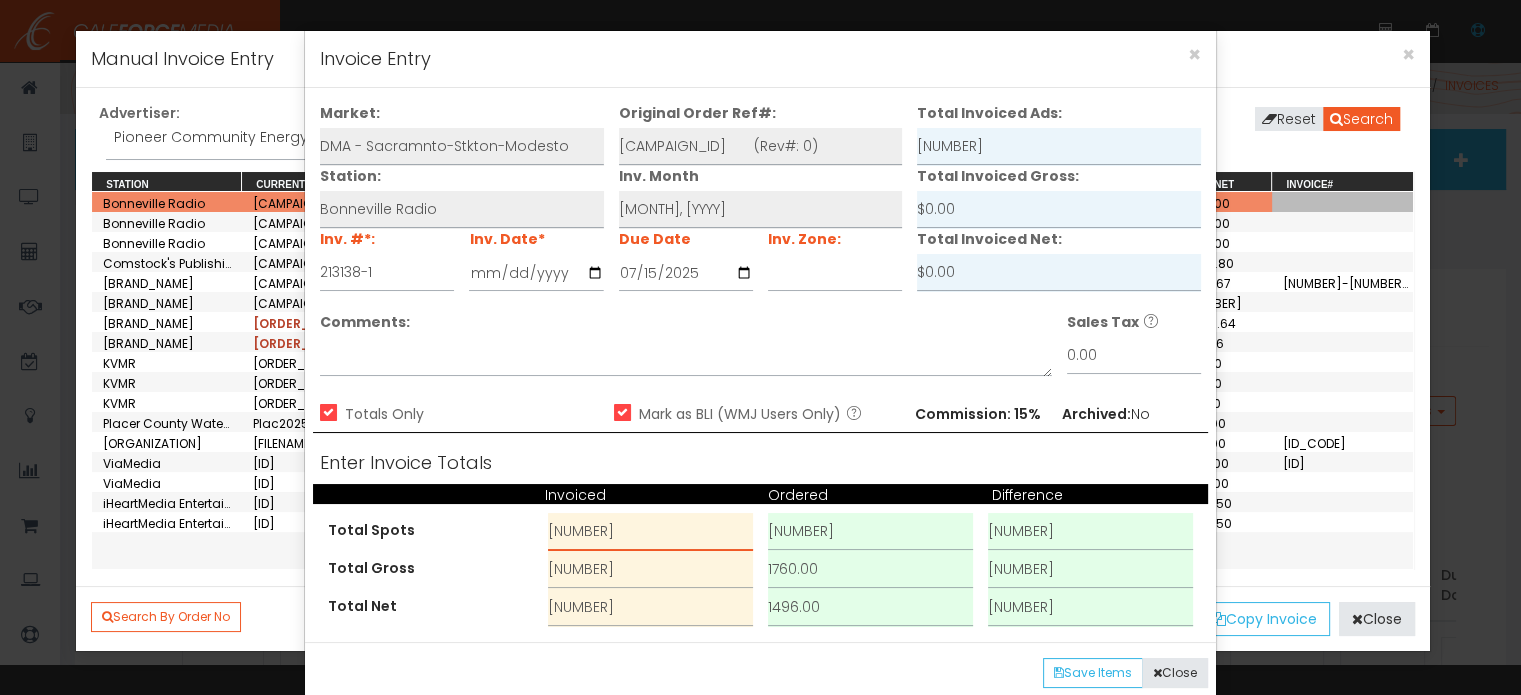 drag, startPoint x: 568, startPoint y: 539, endPoint x: 509, endPoint y: 532, distance: 59.413803 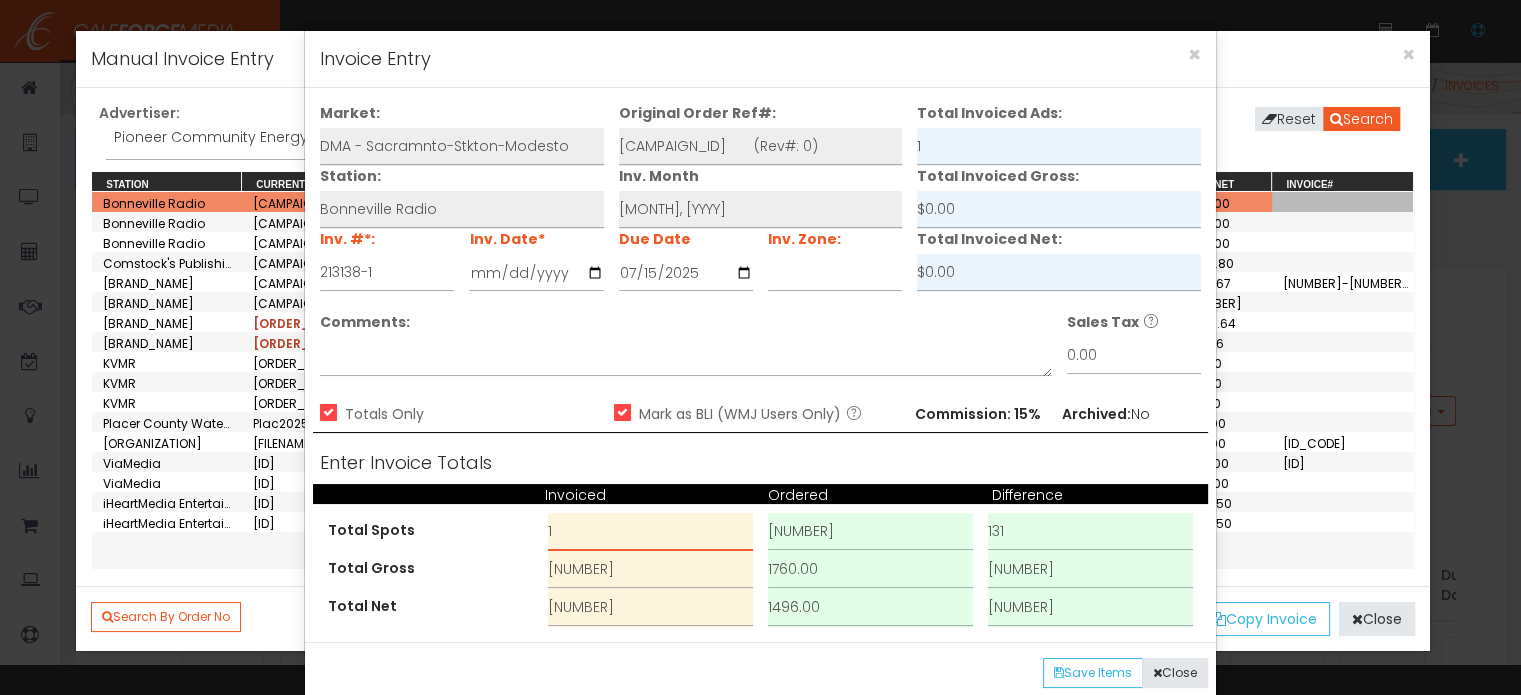 type on "1" 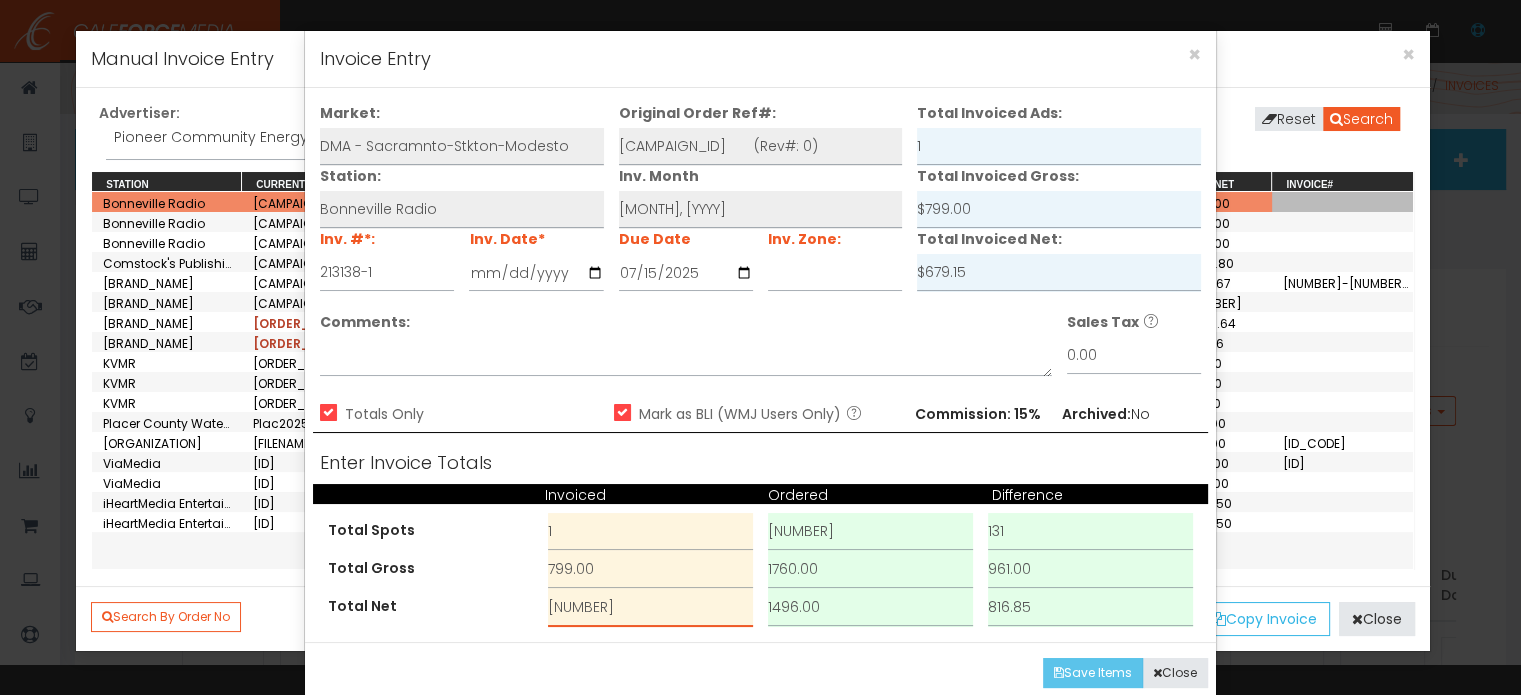 type on "[NUMBER]" 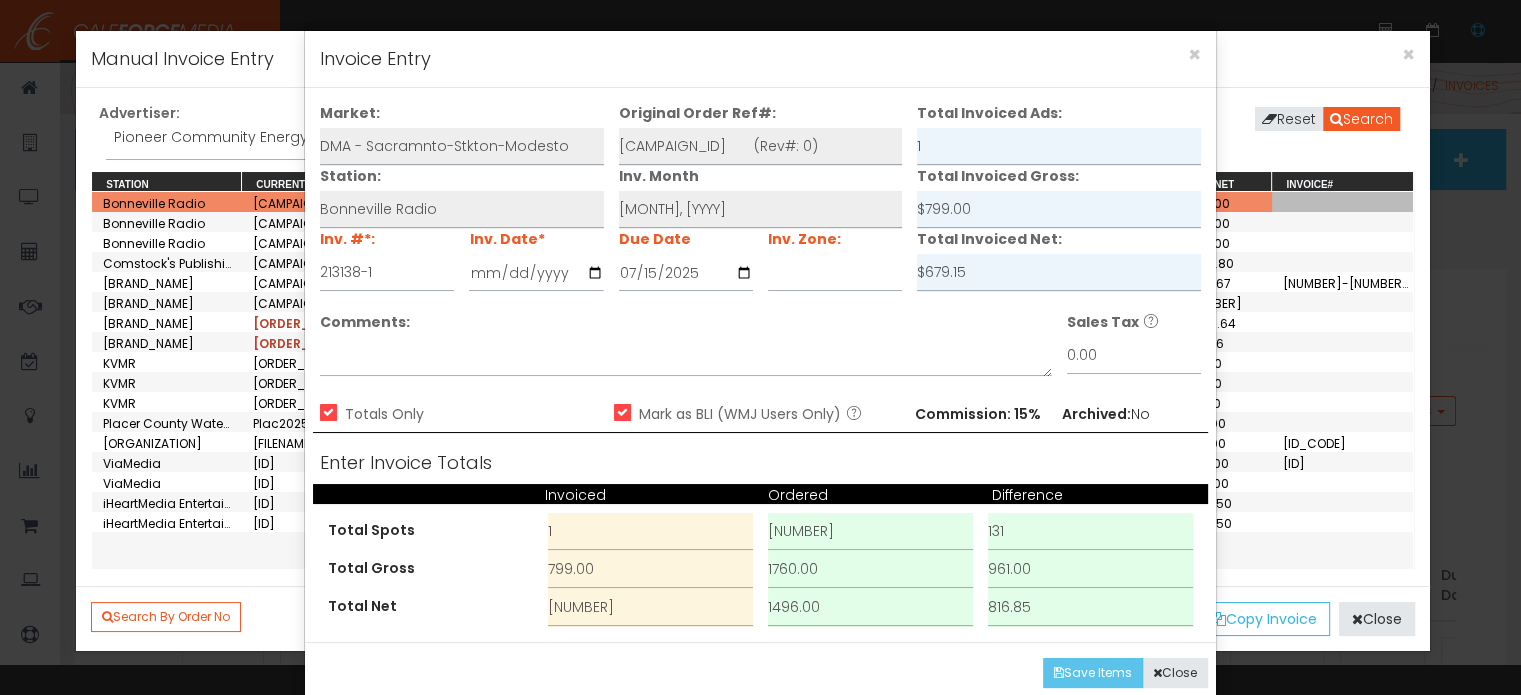 click on "Save Items" at bounding box center (1093, 673) 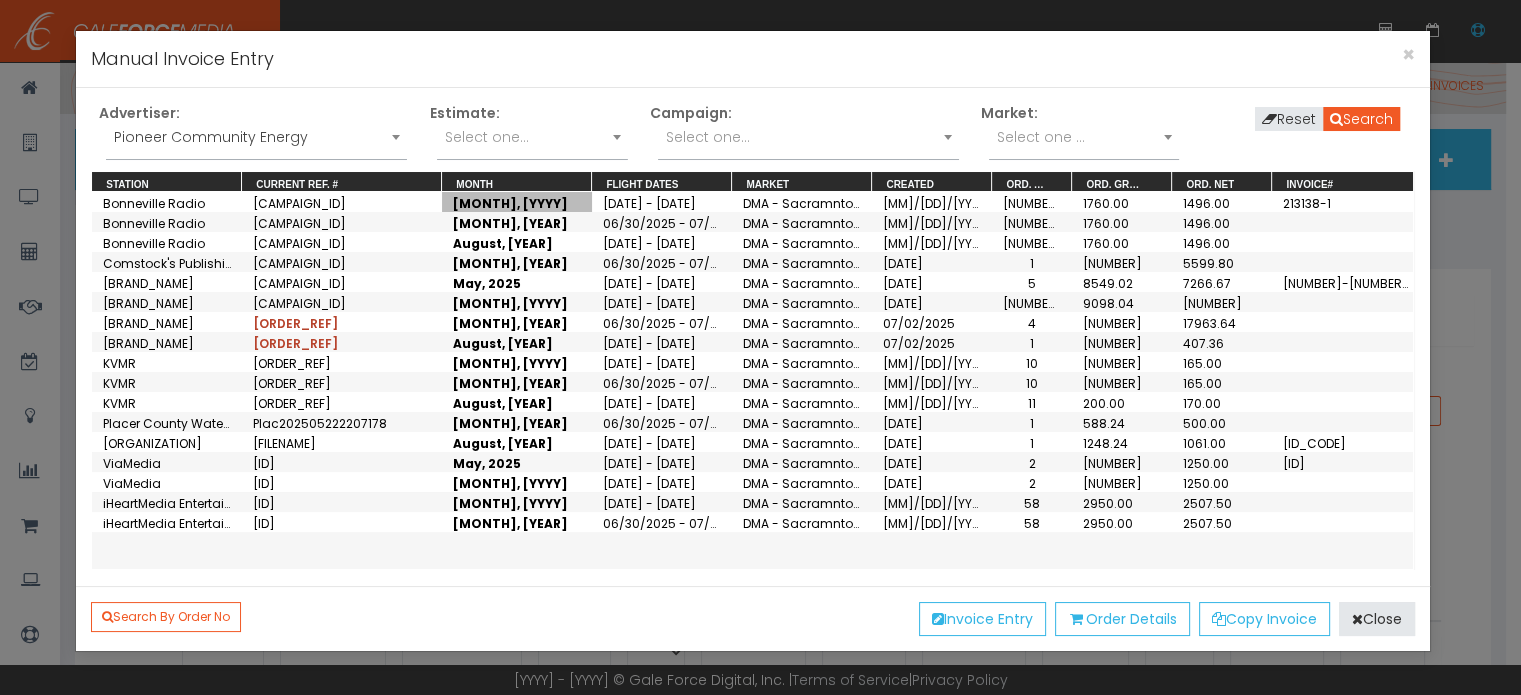 click on "[MONTH], [YYYY]" at bounding box center [517, 202] 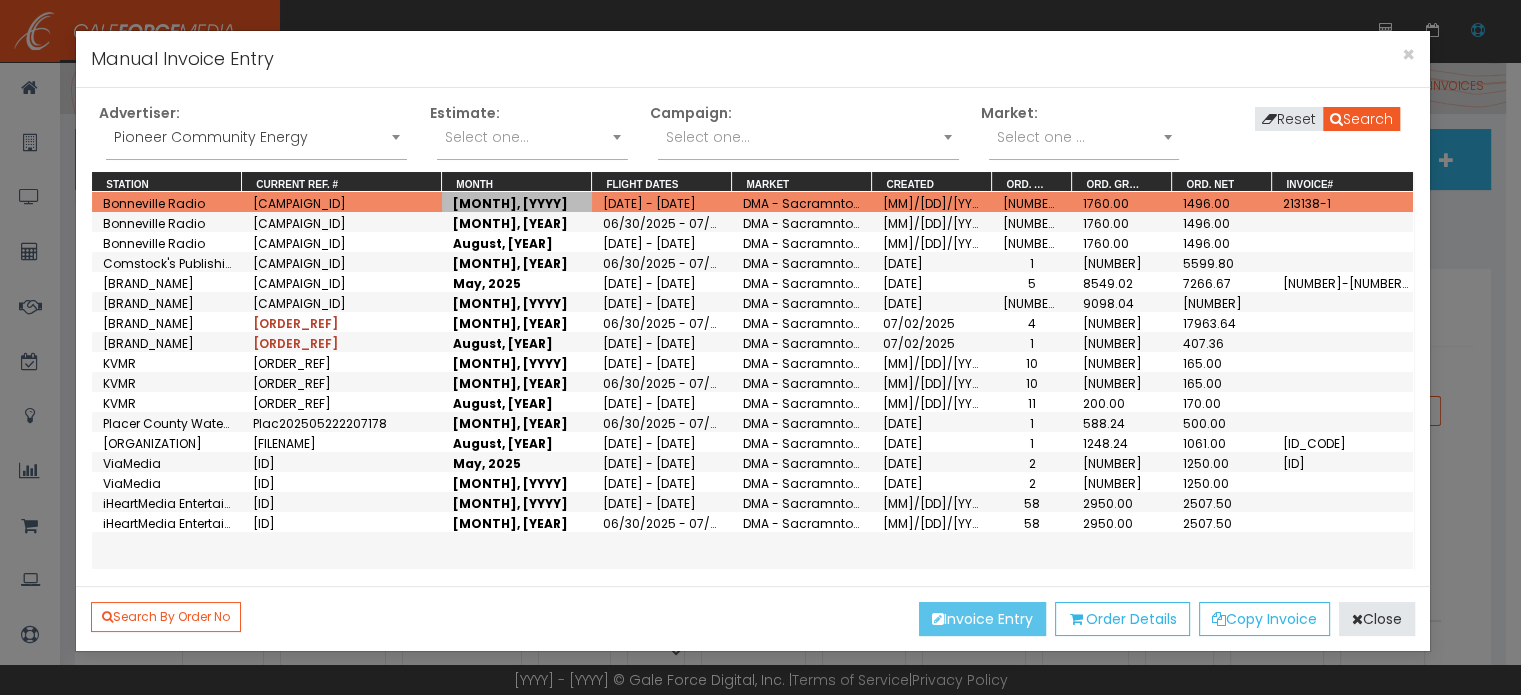 click on "Invoice Entry" at bounding box center (982, 619) 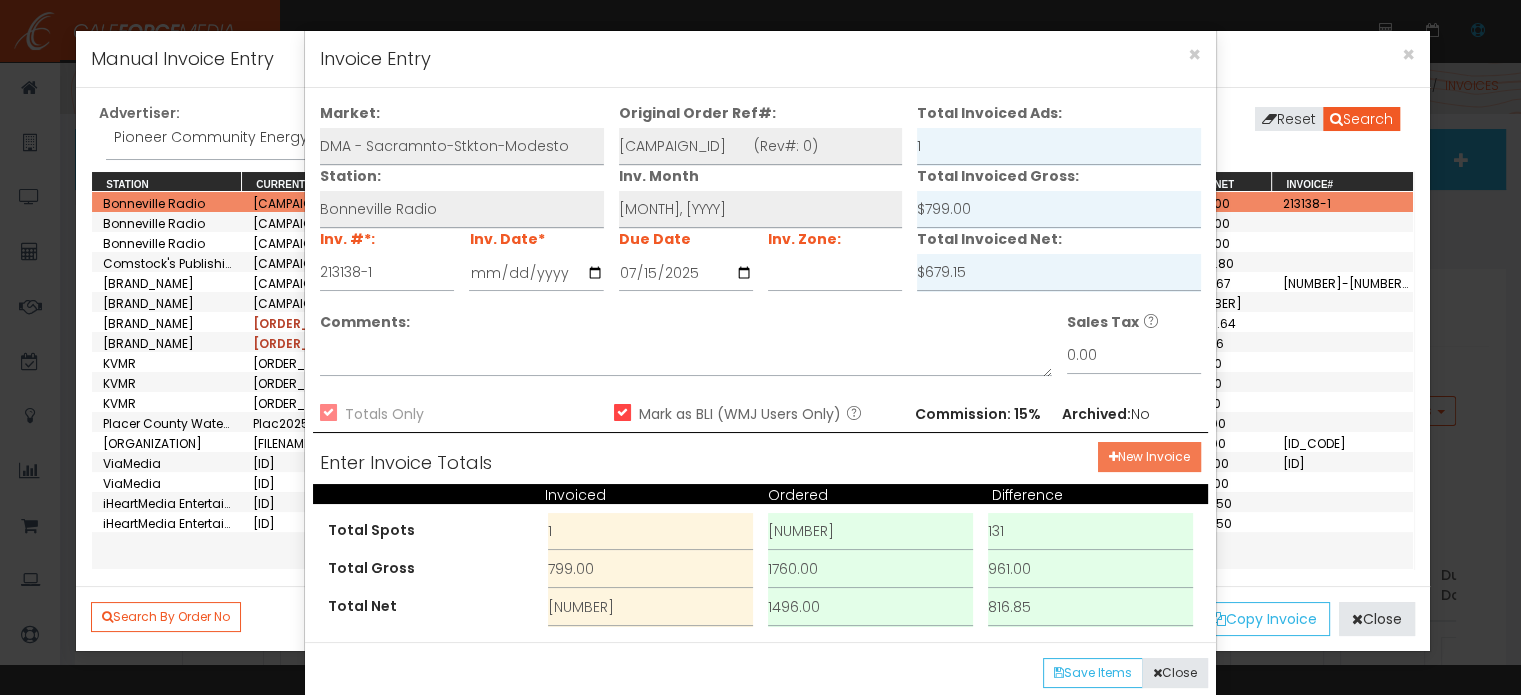 click on "New Invoice" at bounding box center [1149, 457] 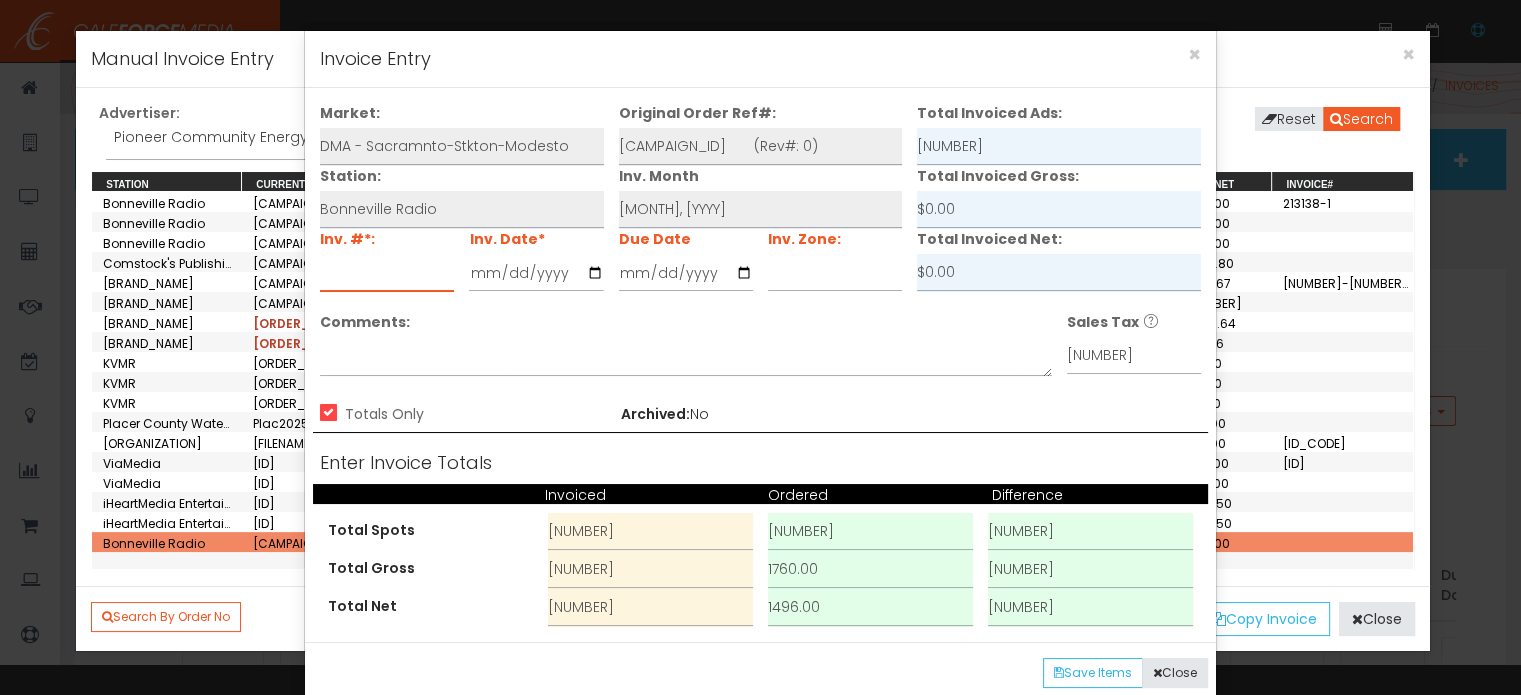 click at bounding box center [387, 273] 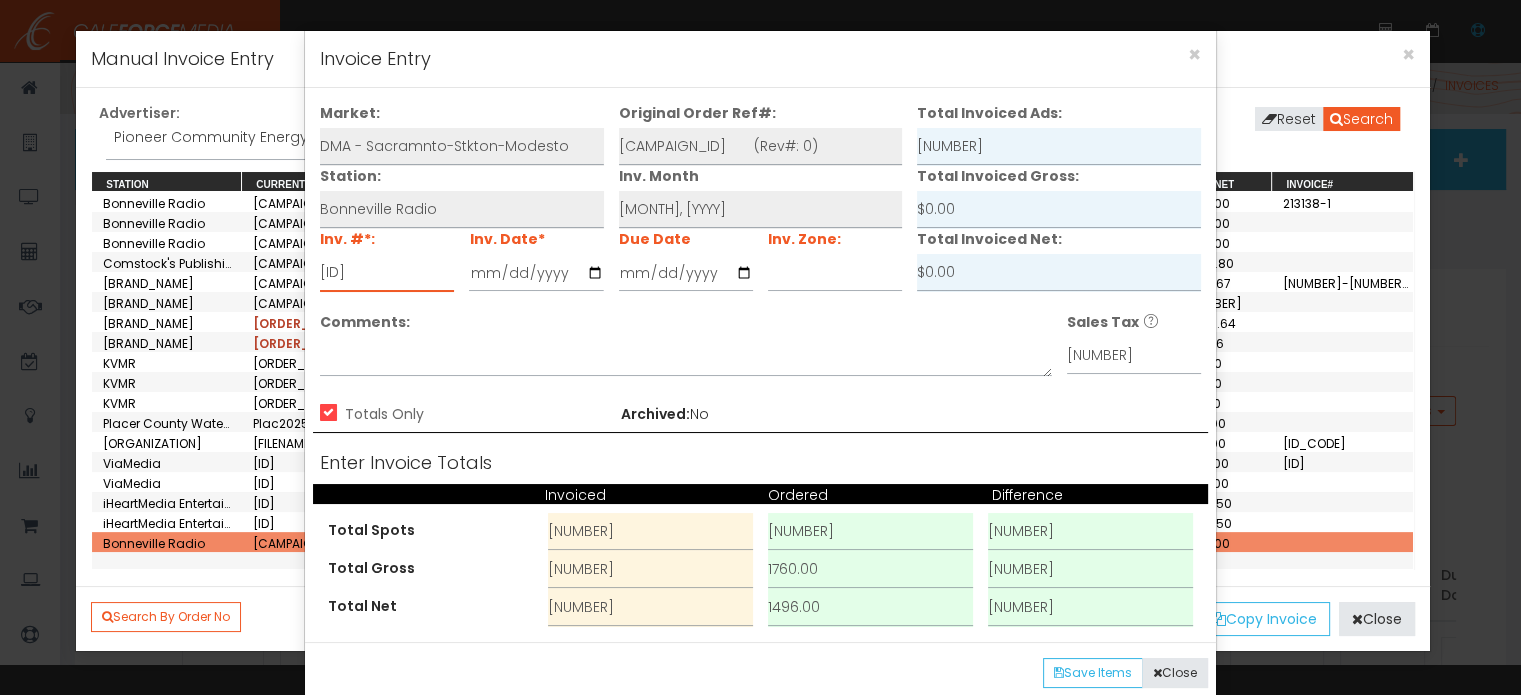 type on "[ID]" 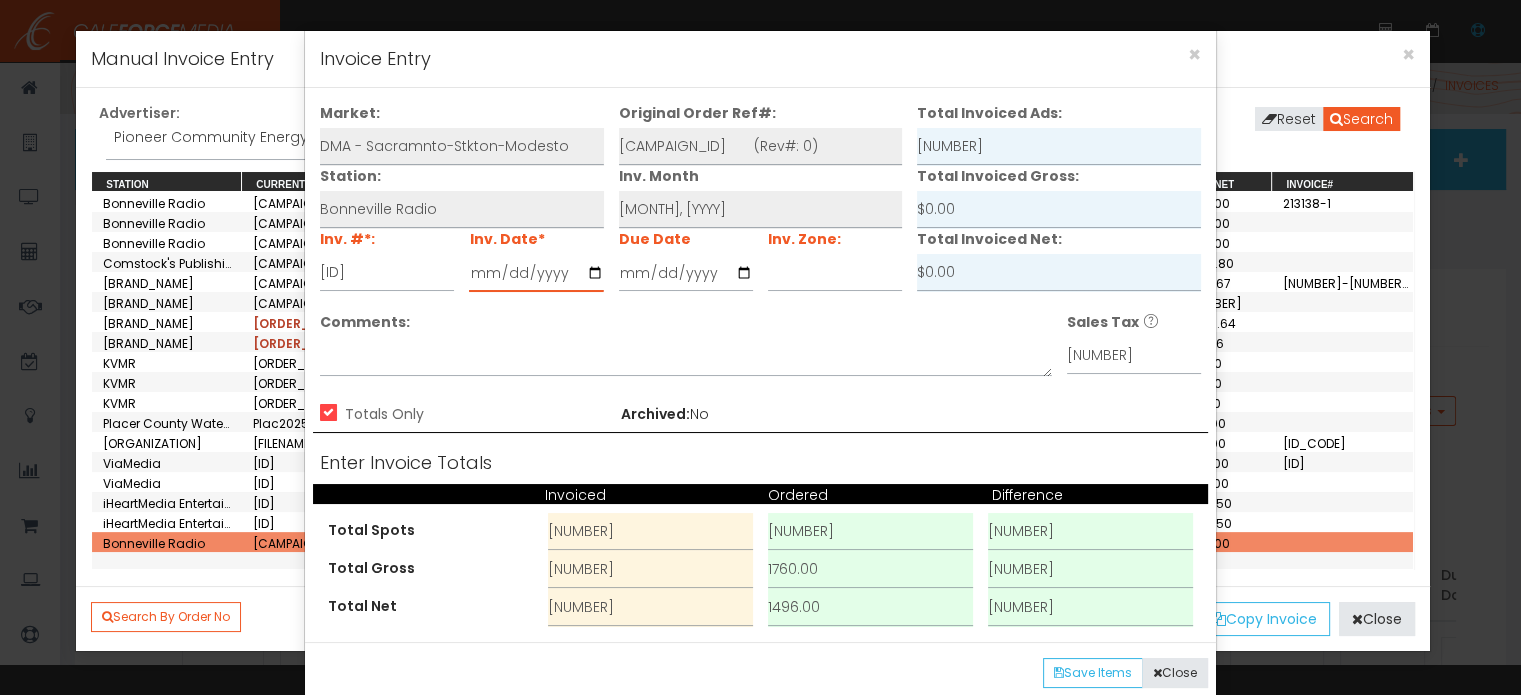 type on "[DATE]" 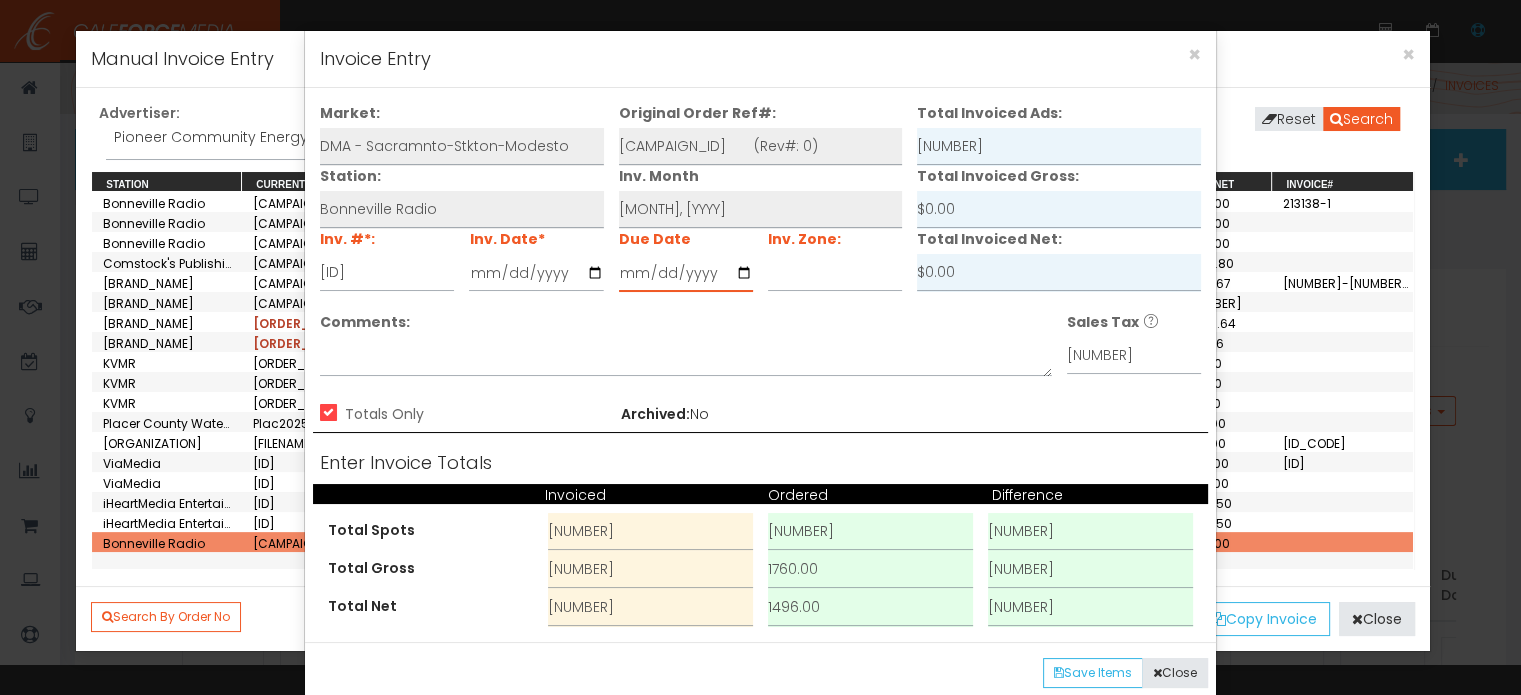 type on "[YYYY]-[MM]-[DD]" 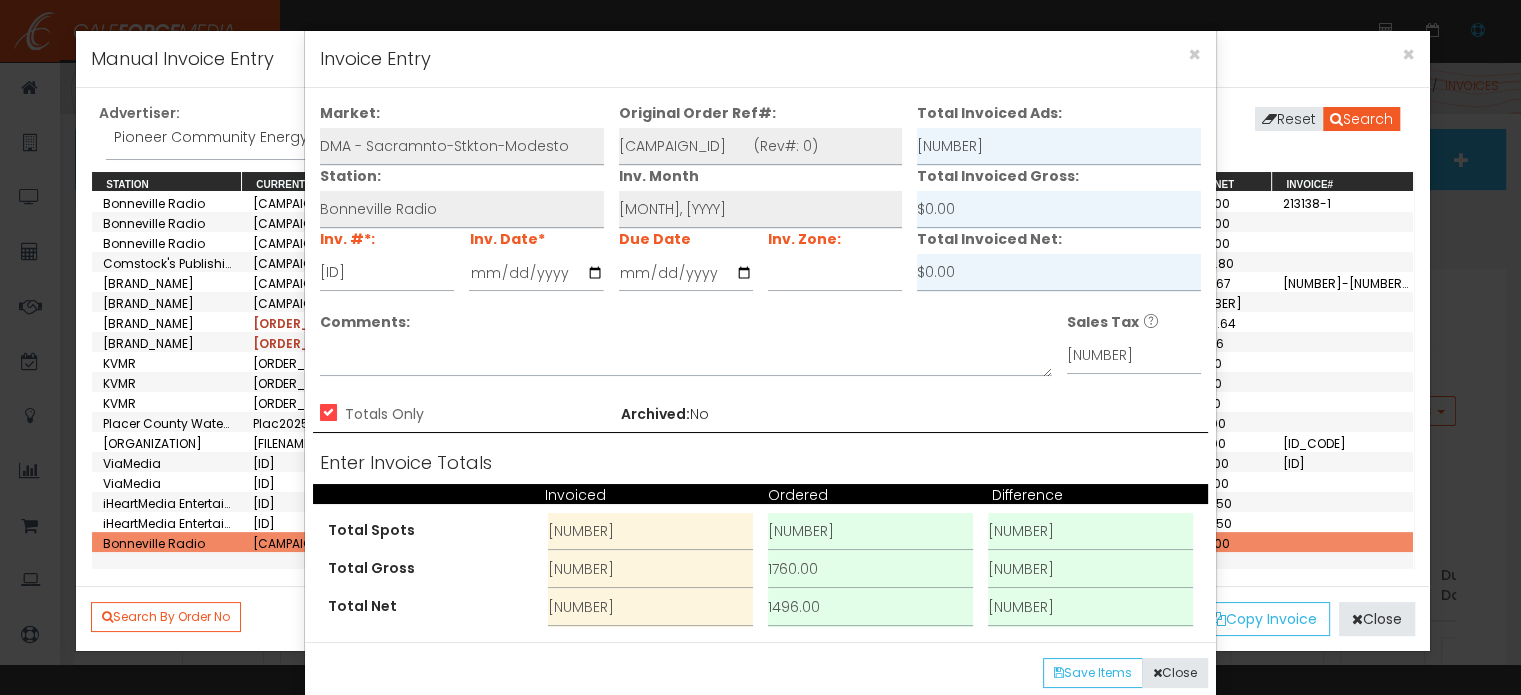 click on "Totals Only" at bounding box center [326, 414] 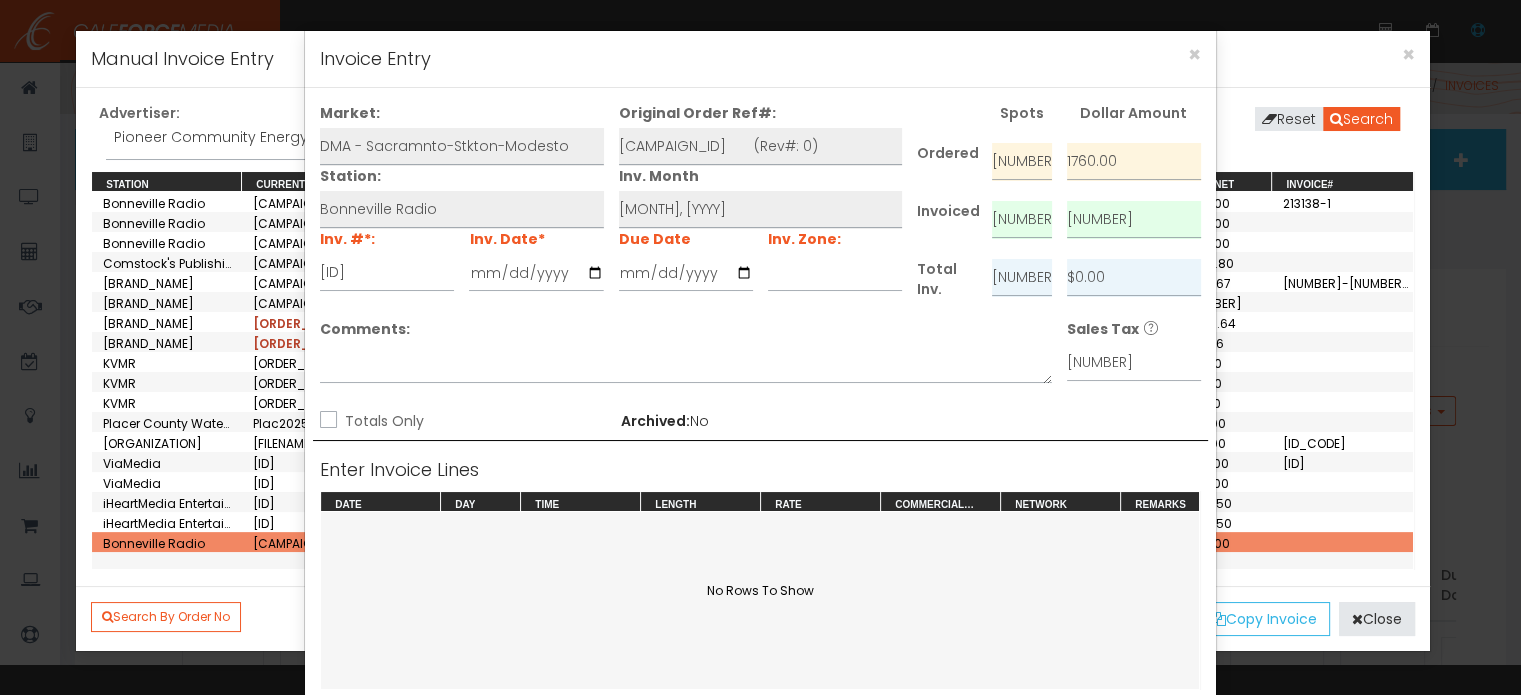 click on "Totals Only" at bounding box center (382, 421) 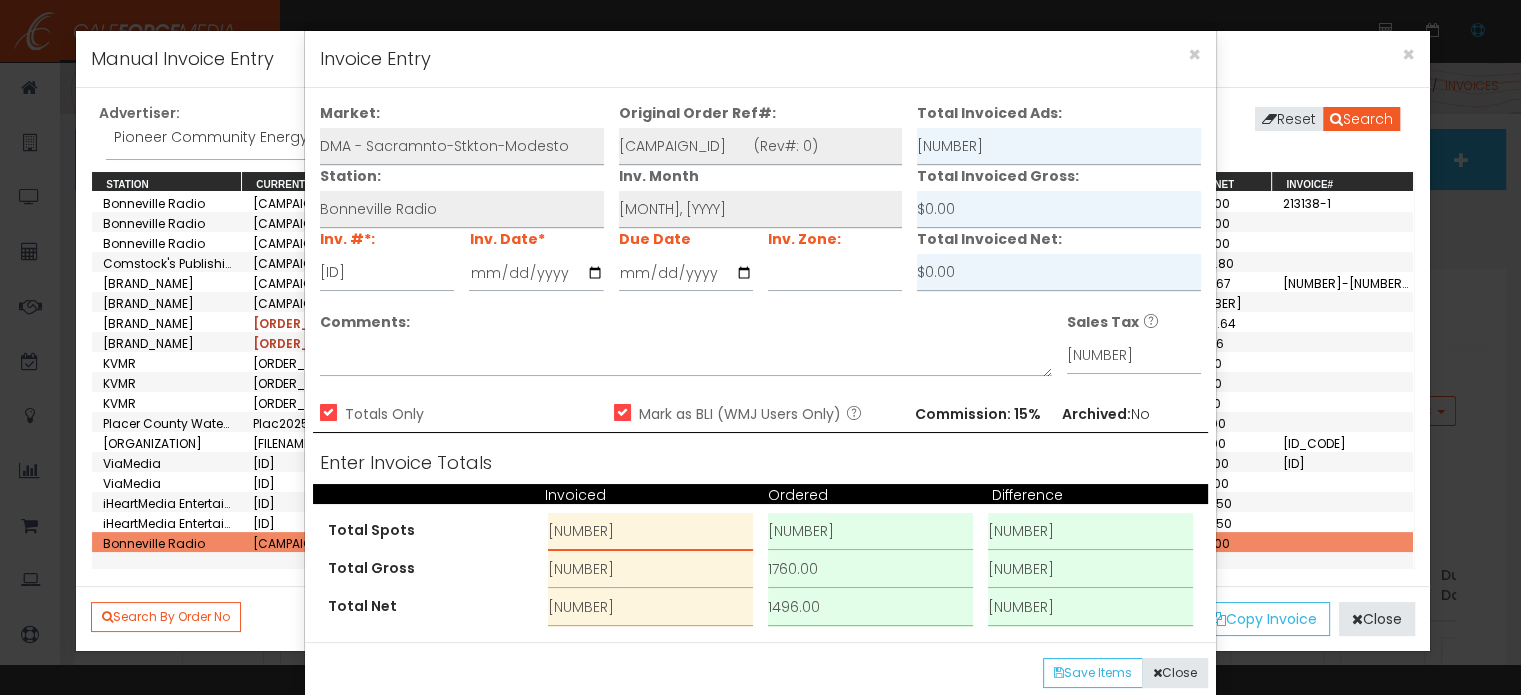 drag, startPoint x: 521, startPoint y: 523, endPoint x: 474, endPoint y: 467, distance: 73.109505 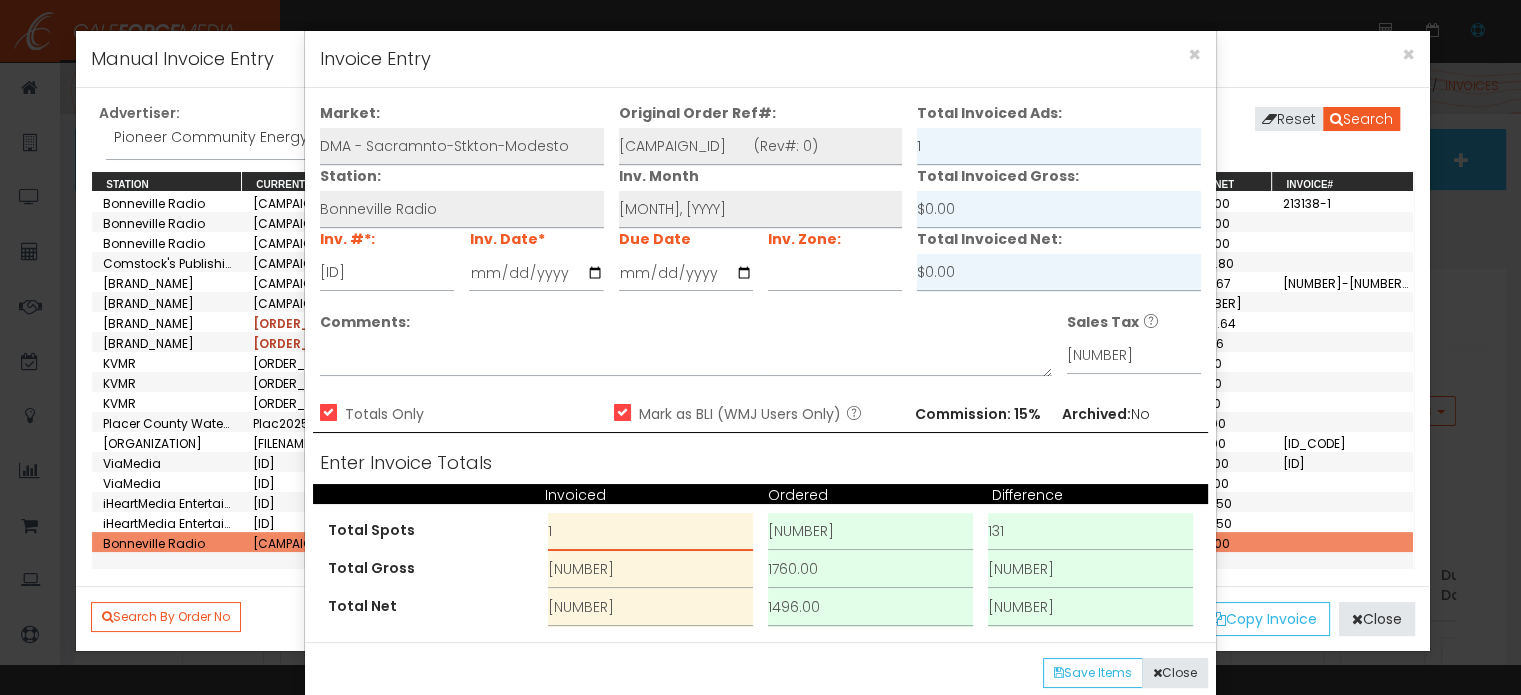 type on "1" 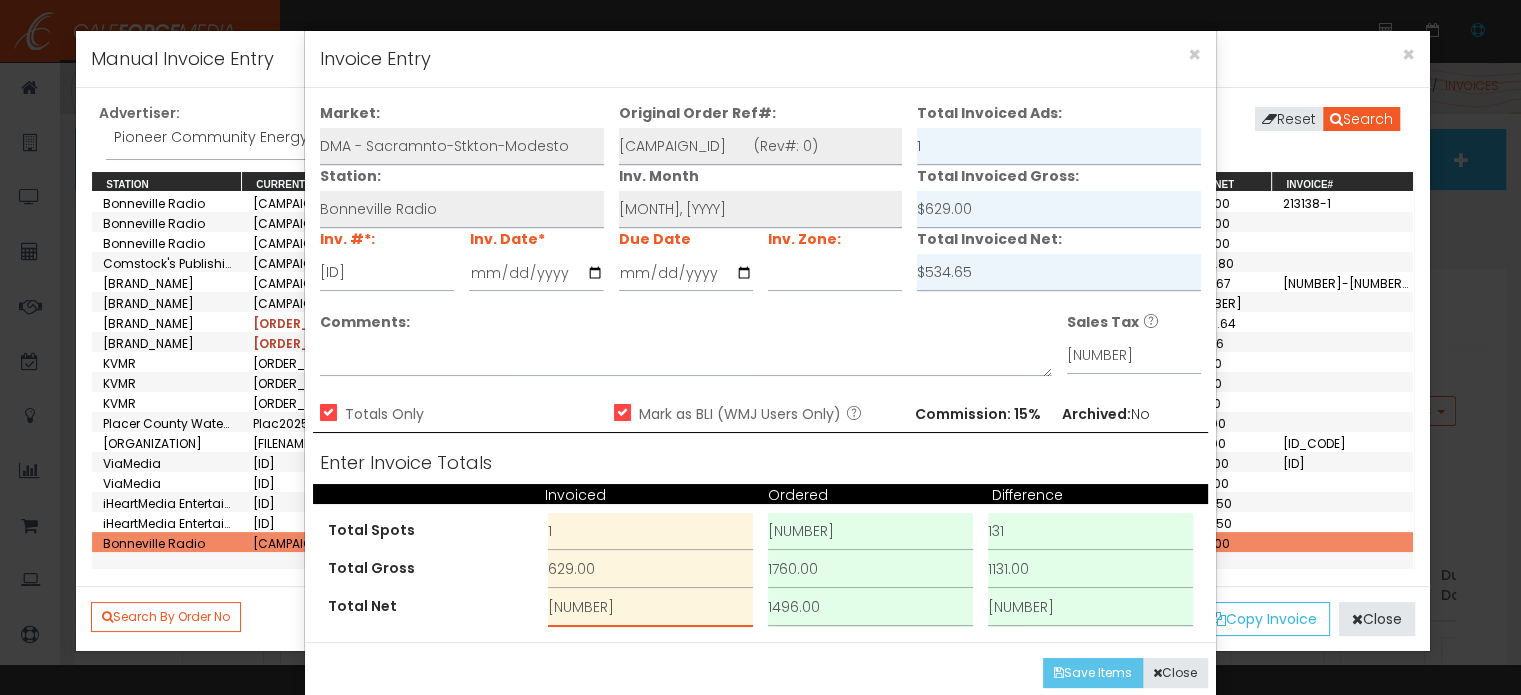 type on "[NUMBER]" 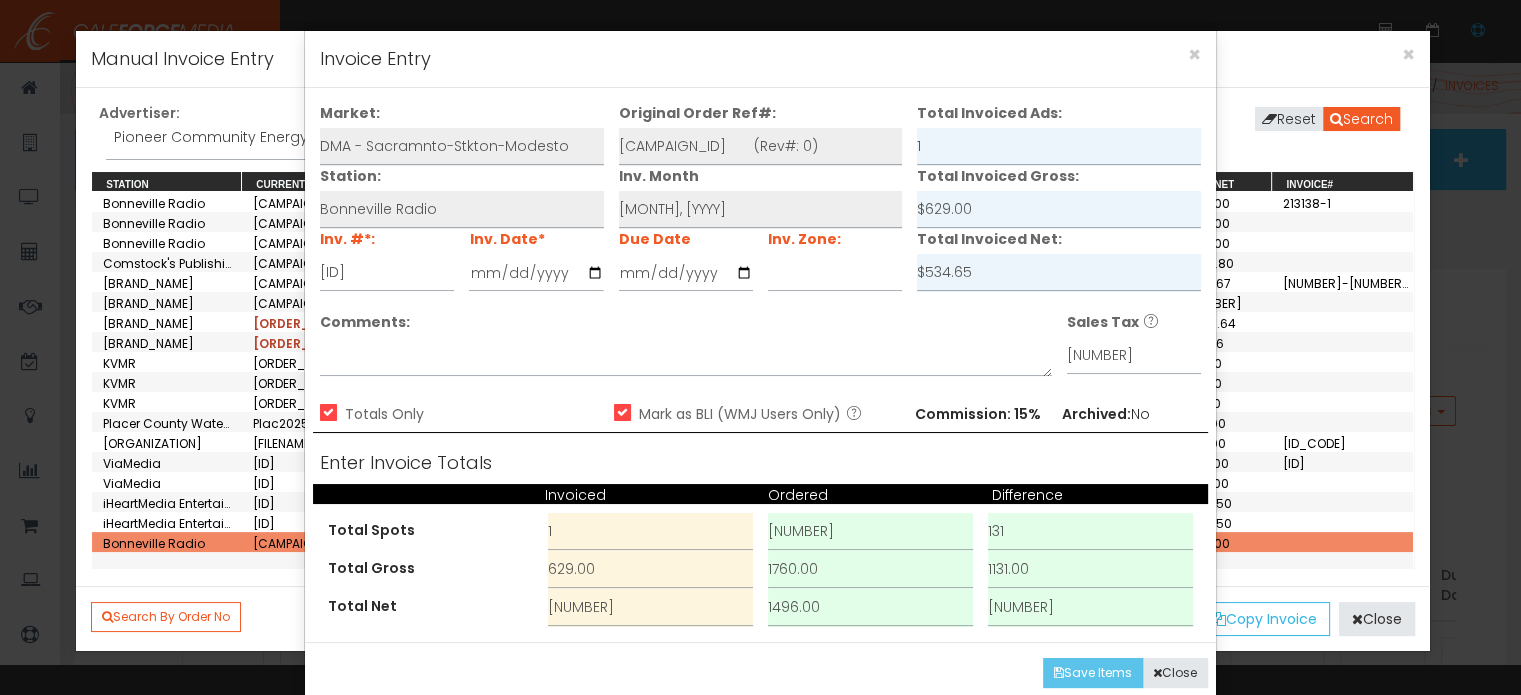 click on "Save Items" at bounding box center [1093, 673] 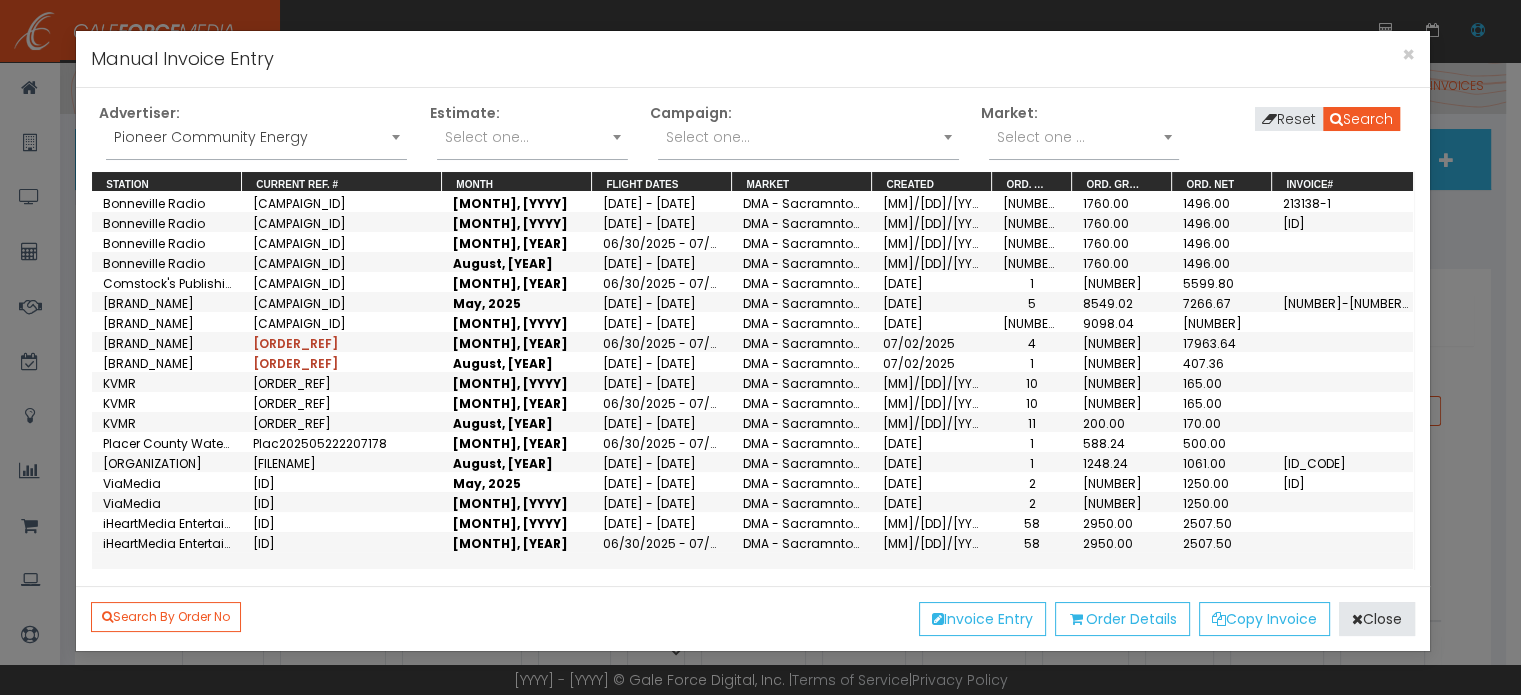 click at bounding box center (396, 137) 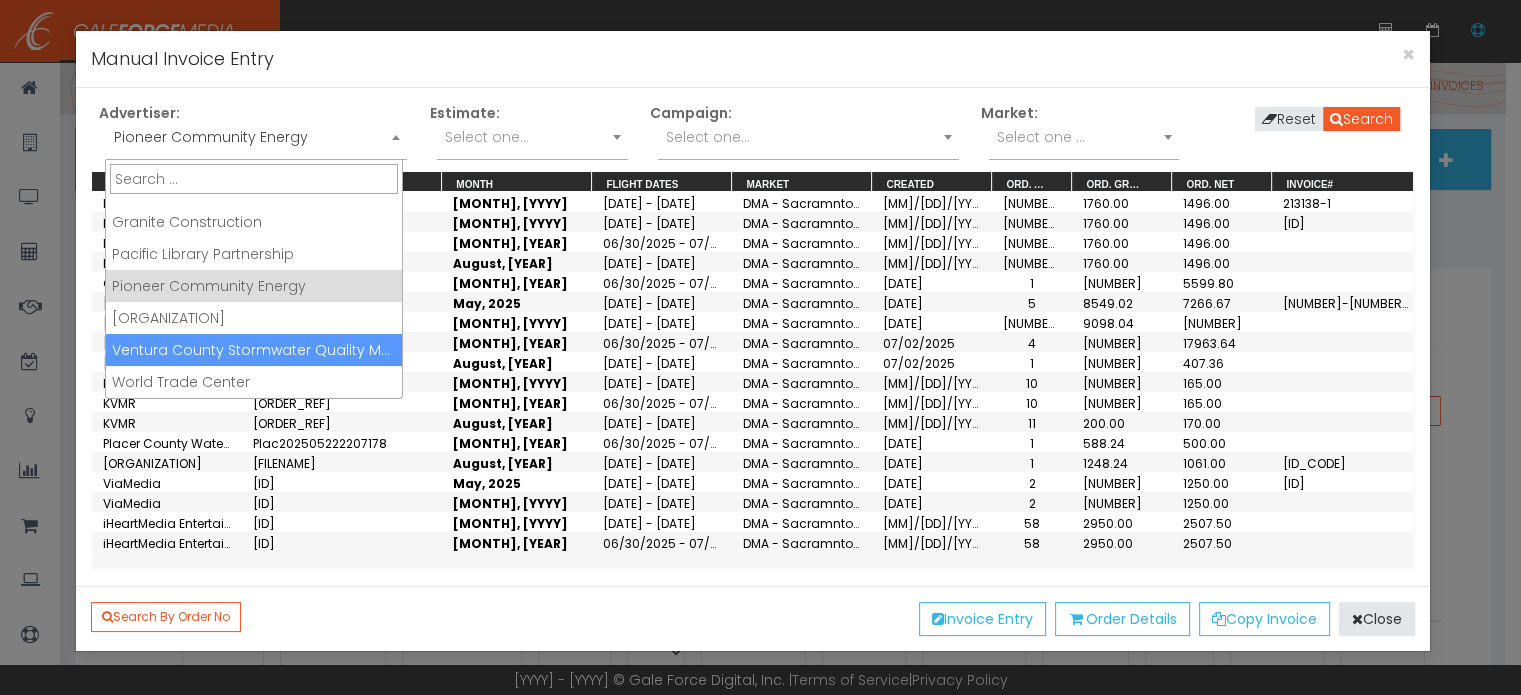 scroll, scrollTop: 0, scrollLeft: 0, axis: both 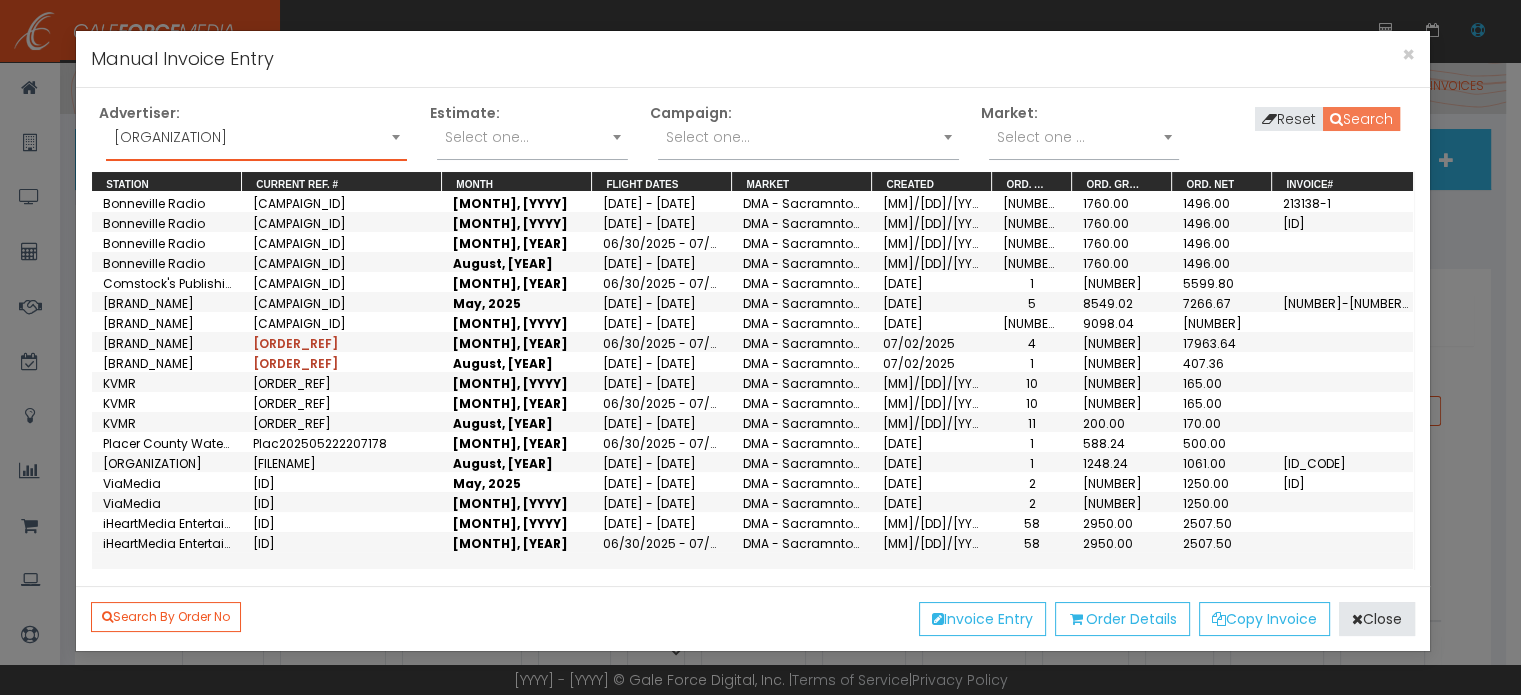 click on "Search" at bounding box center (1361, 119) 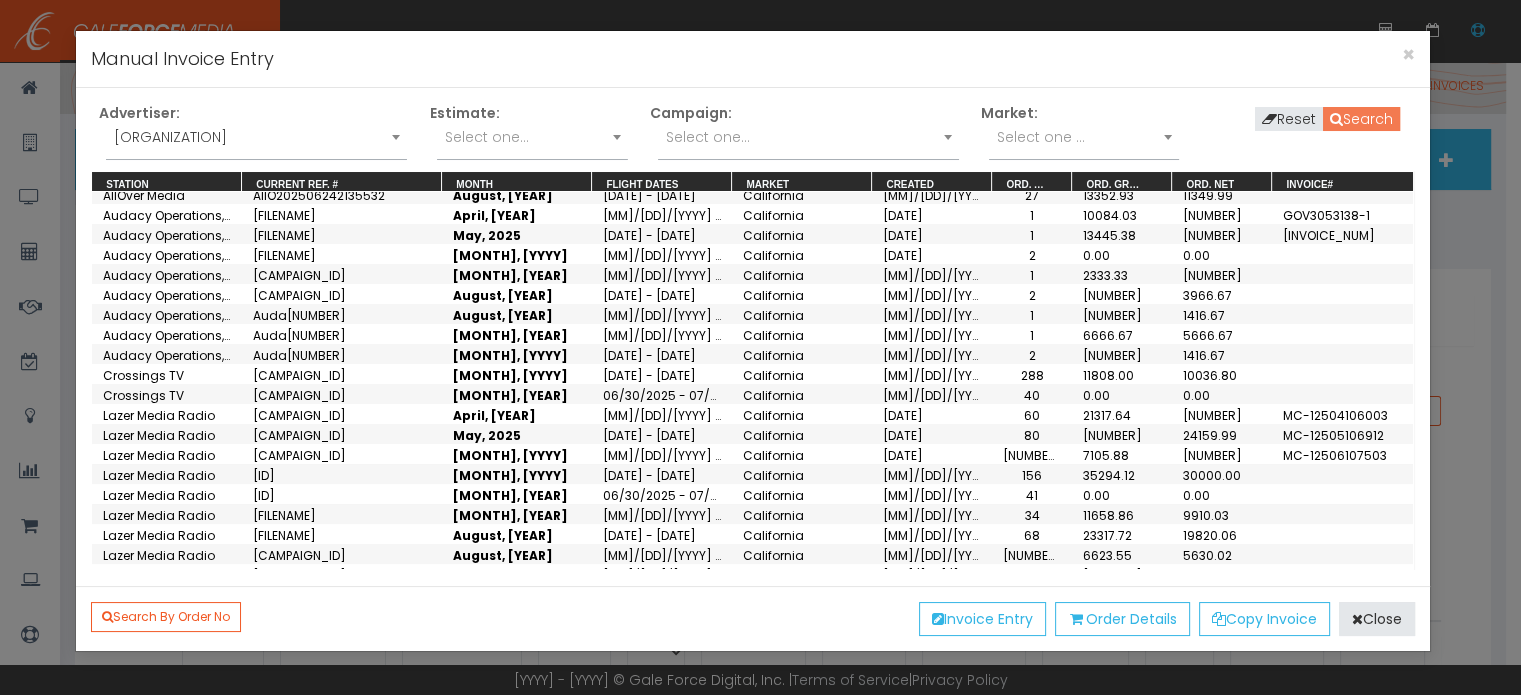 scroll, scrollTop: 300, scrollLeft: 0, axis: vertical 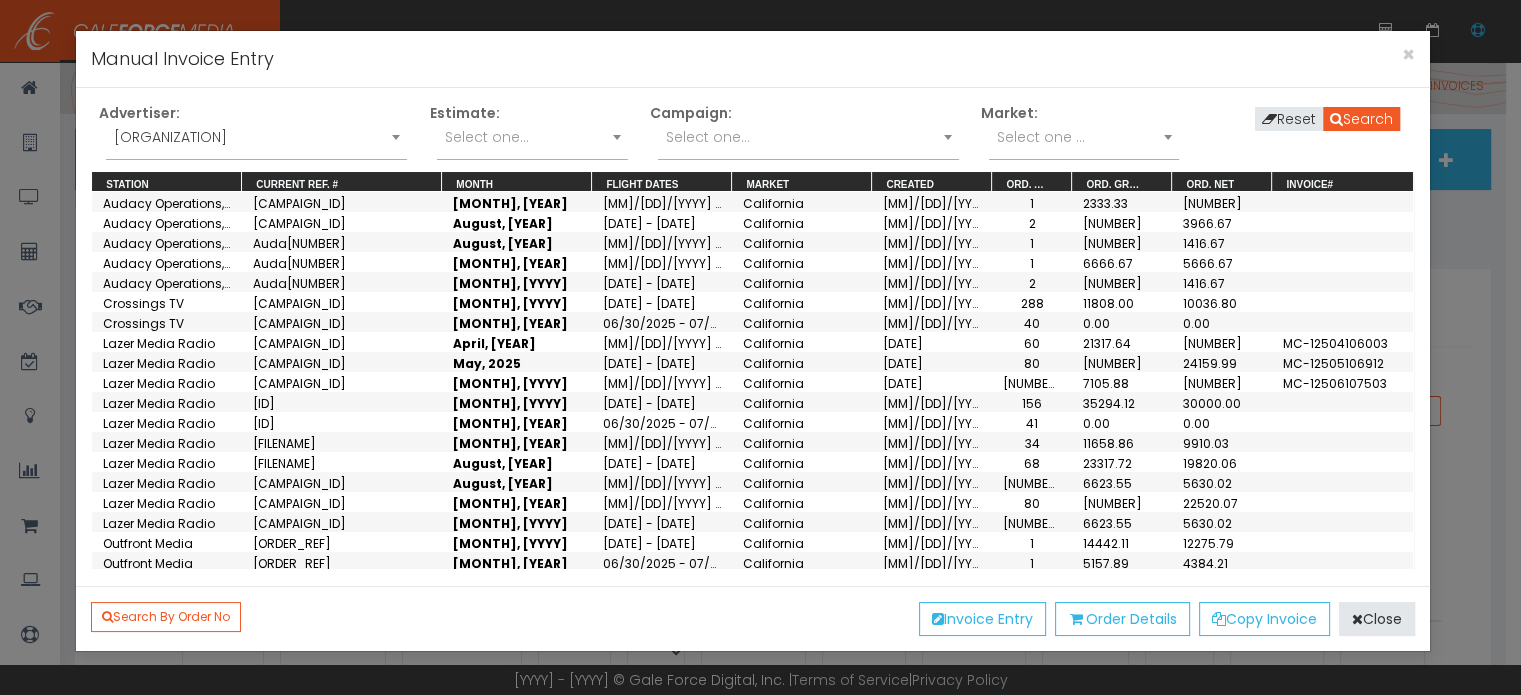 click on "[MONTH], [YYYY]" at bounding box center [517, 742] 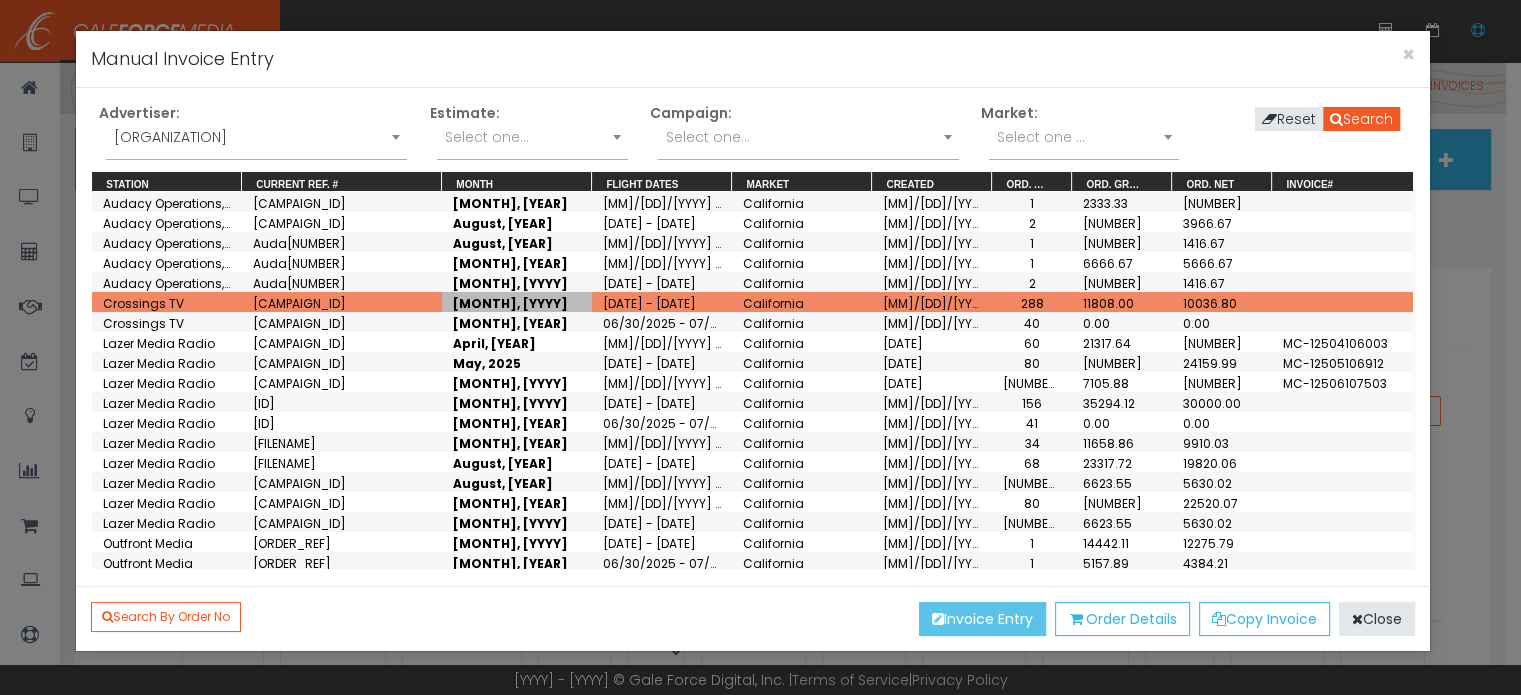 click on "Invoice Entry" at bounding box center (982, 619) 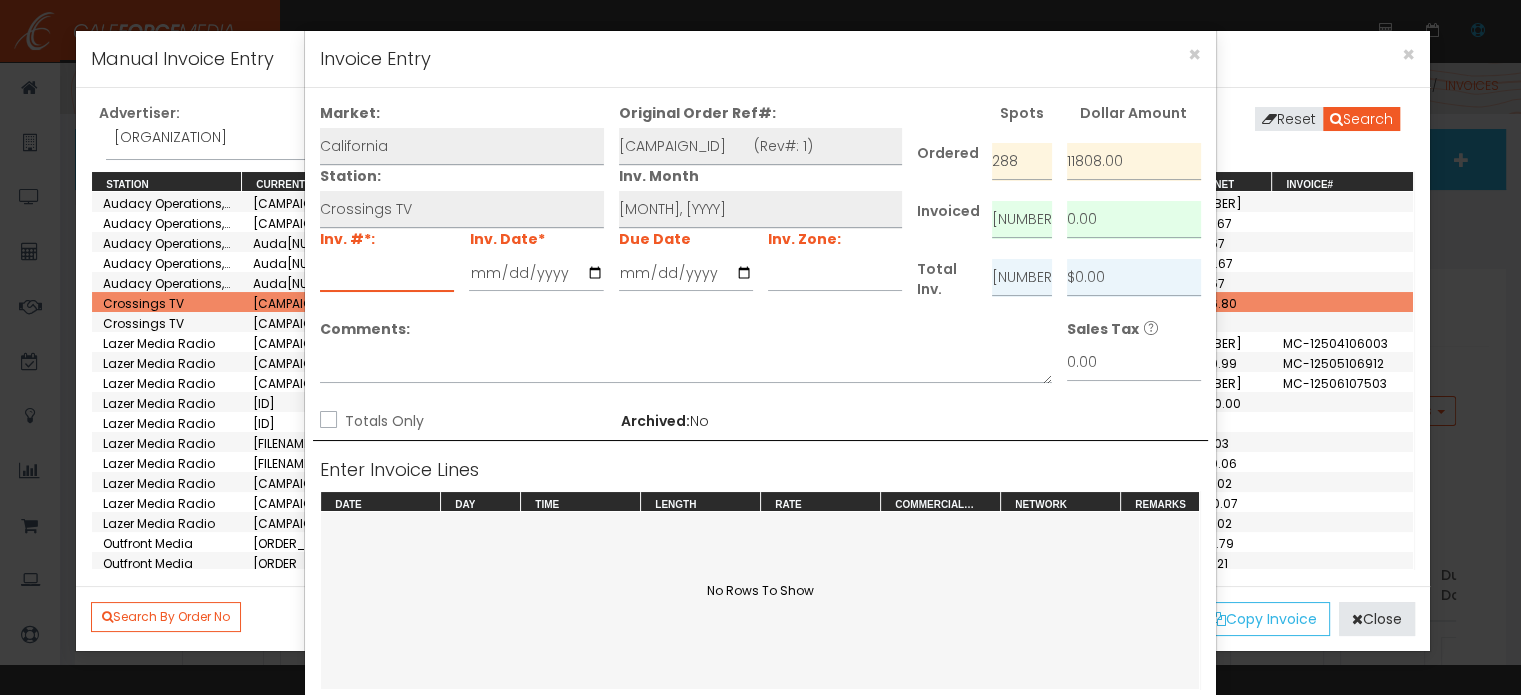 click at bounding box center (387, 273) 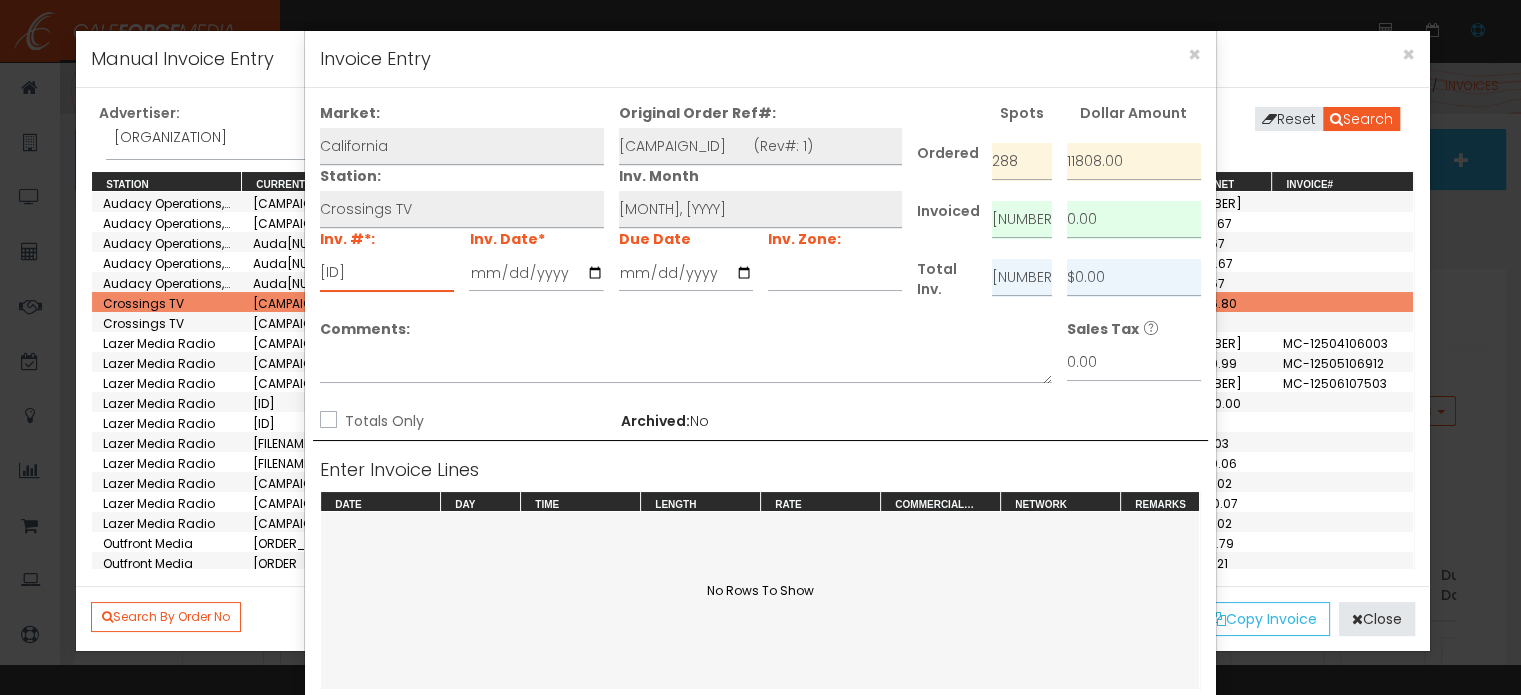 type on "[ID]" 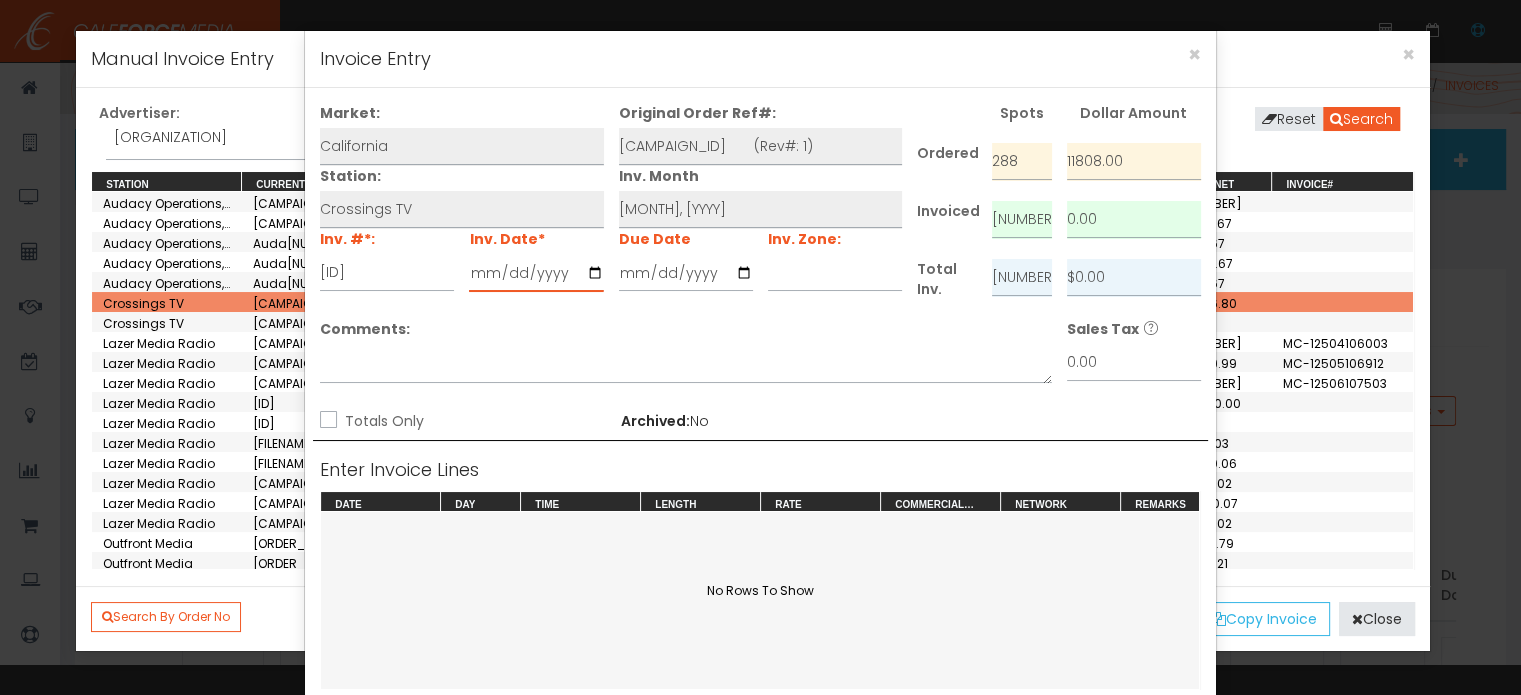 click at bounding box center [536, 273] 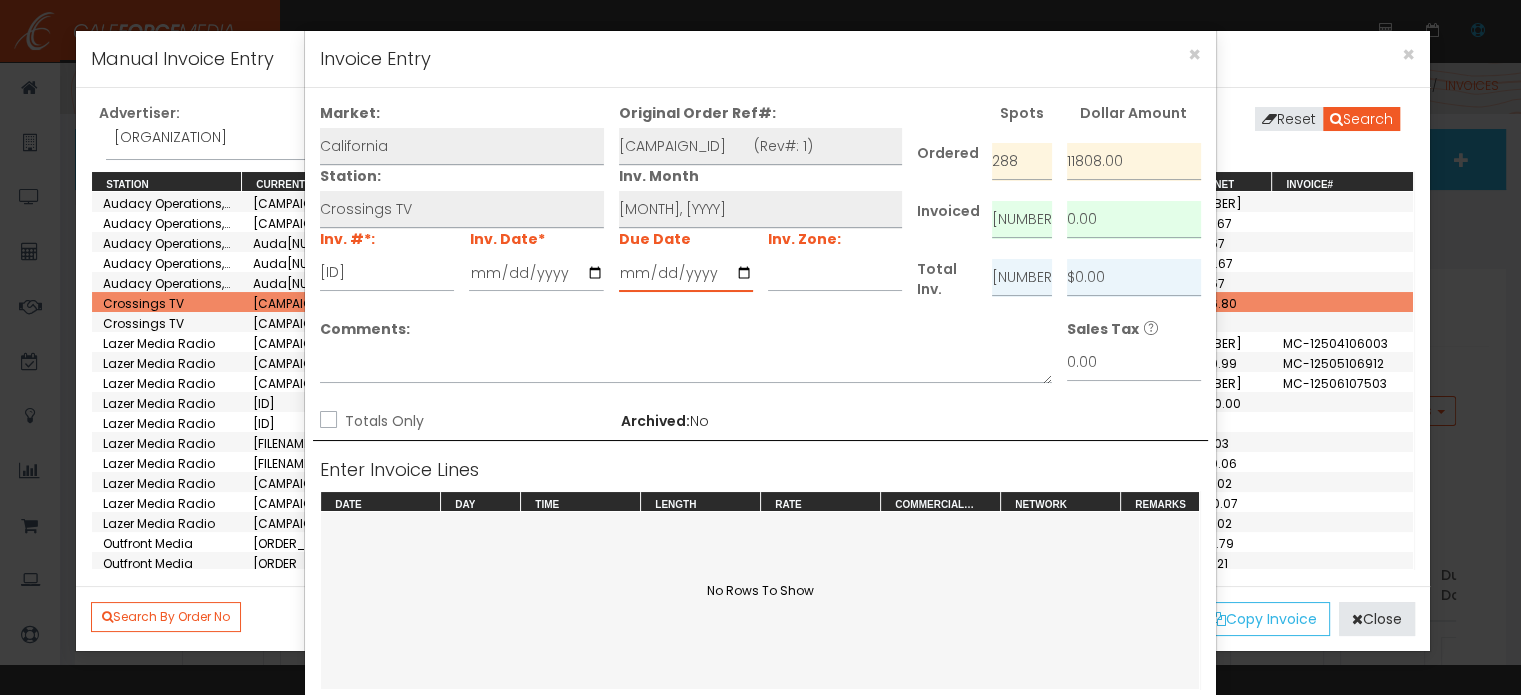 type on "[YYYY]-[MM]-[DD]" 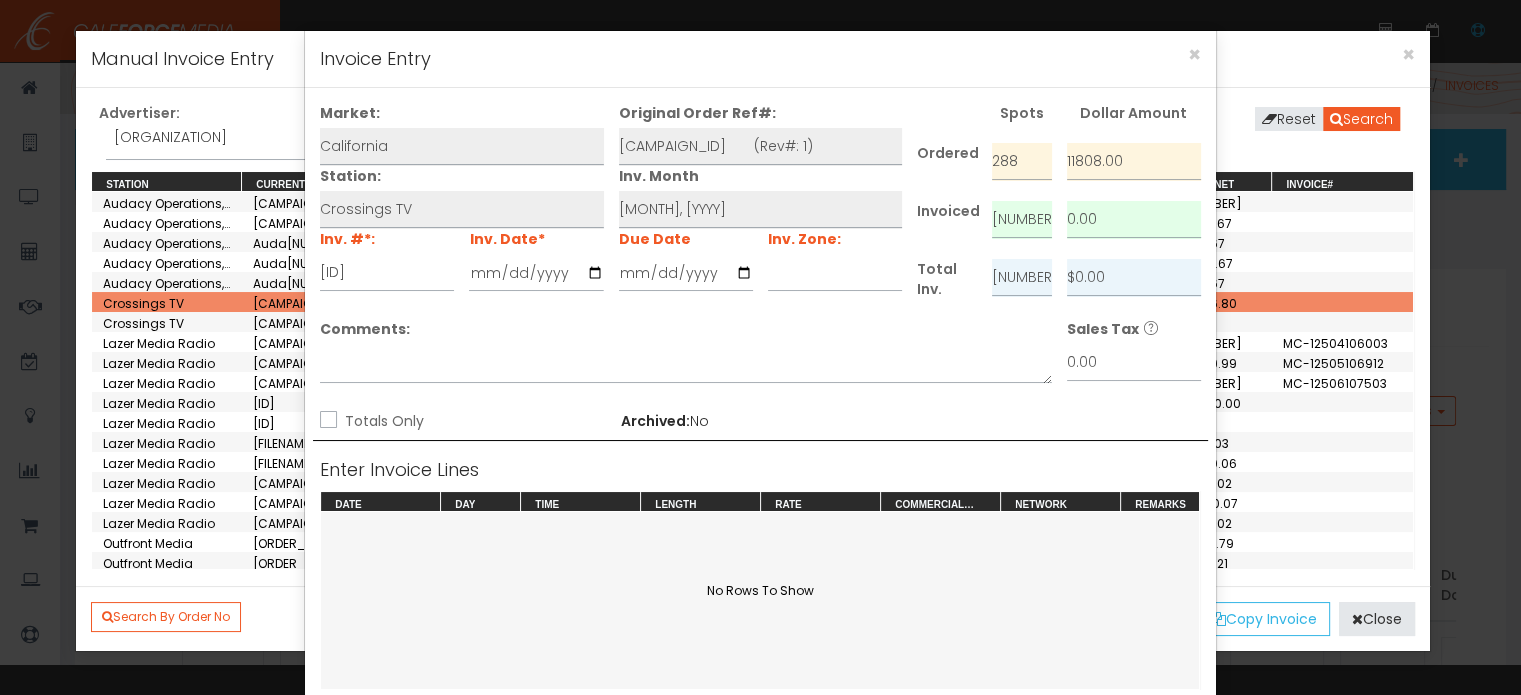 click on "Totals Only" at bounding box center (326, 421) 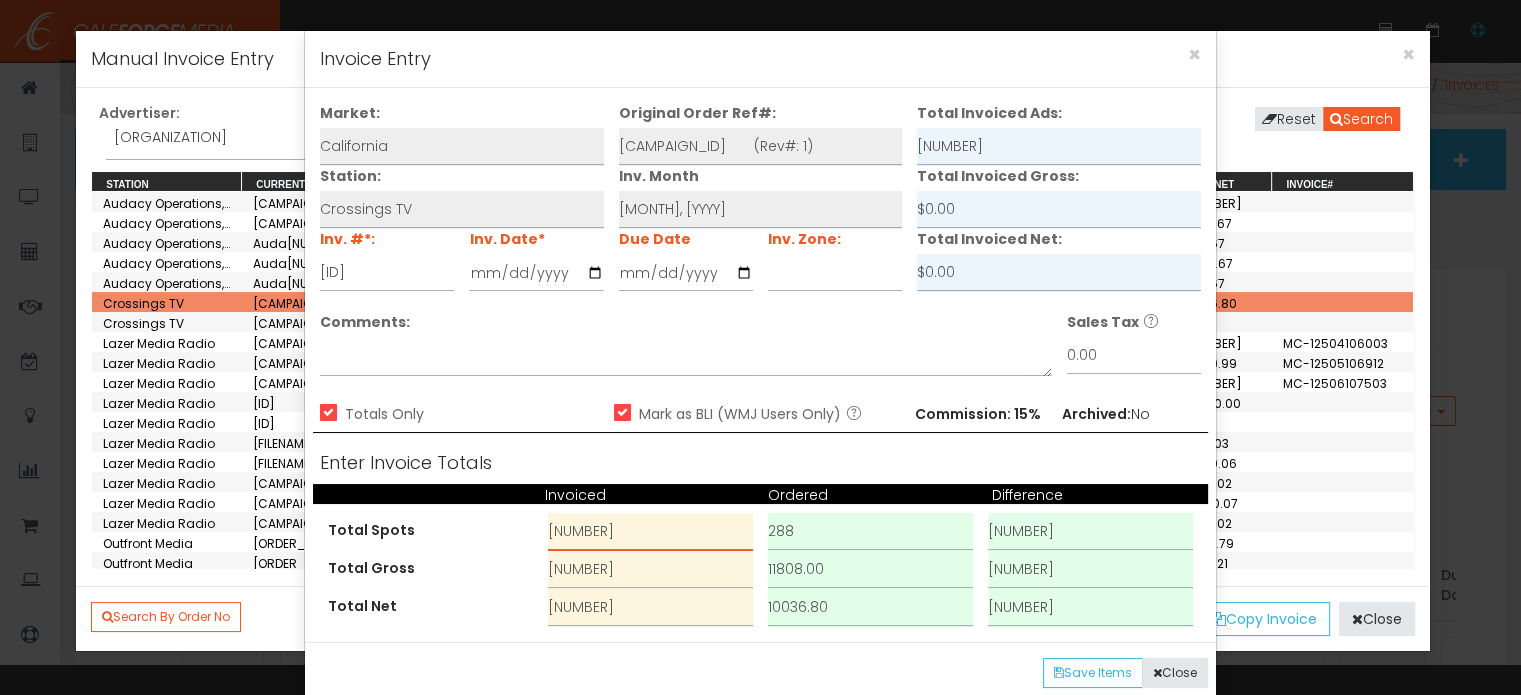 drag, startPoint x: 596, startPoint y: 530, endPoint x: 486, endPoint y: 535, distance: 110.11358 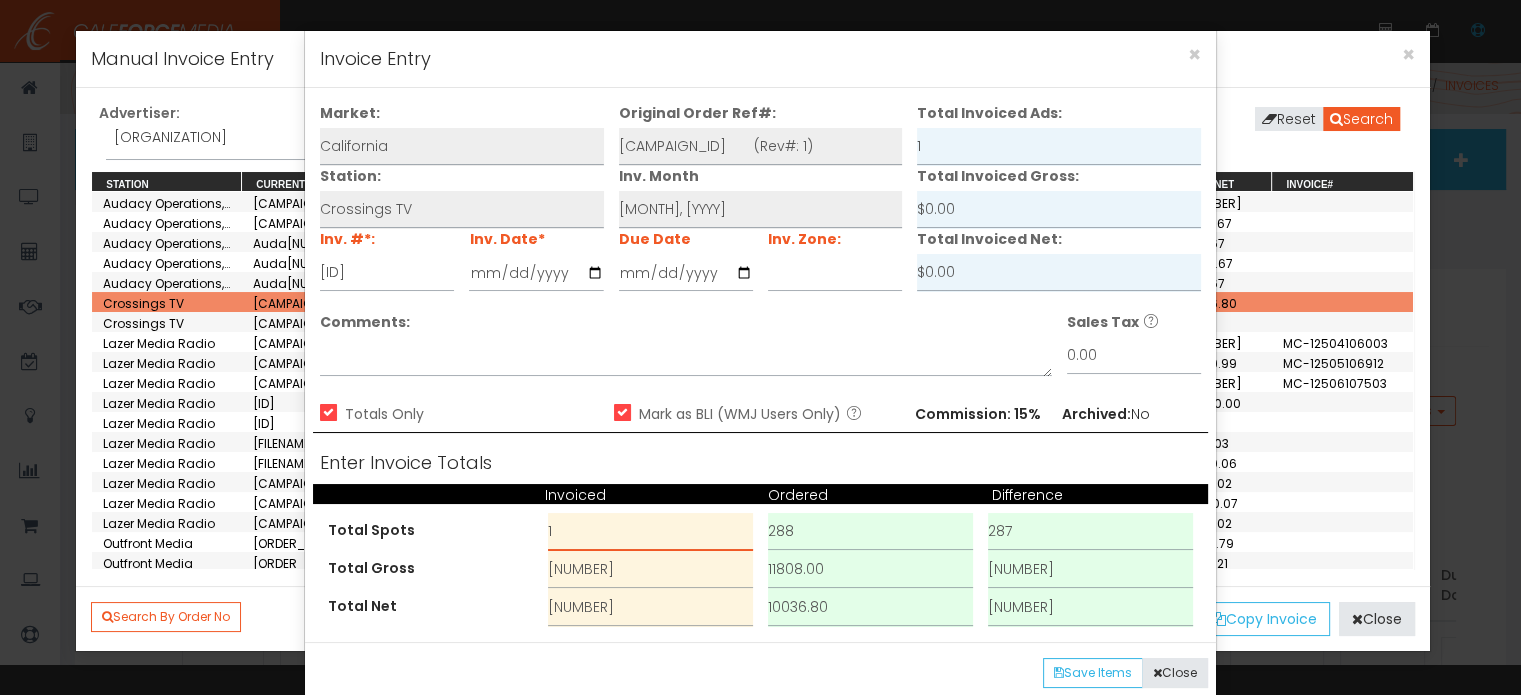 type on "1" 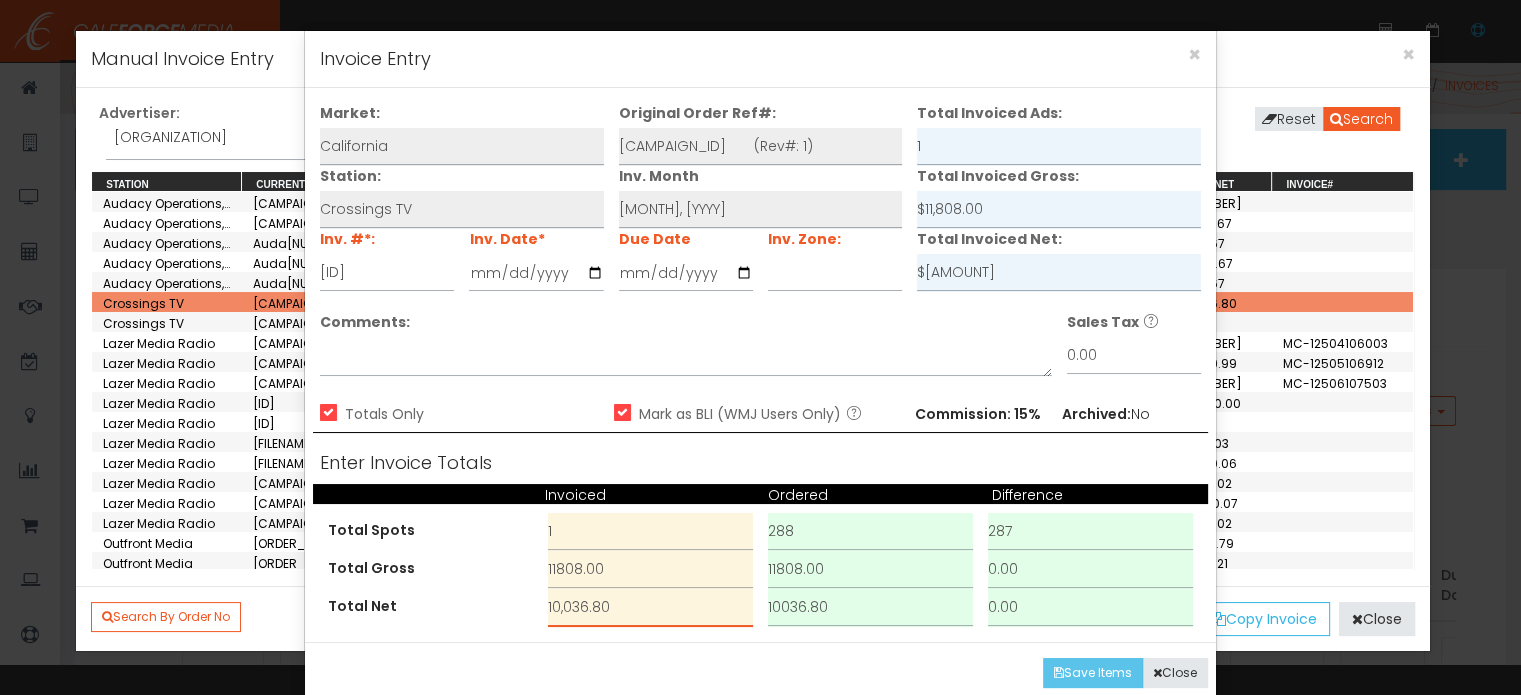 type on "10,036.80" 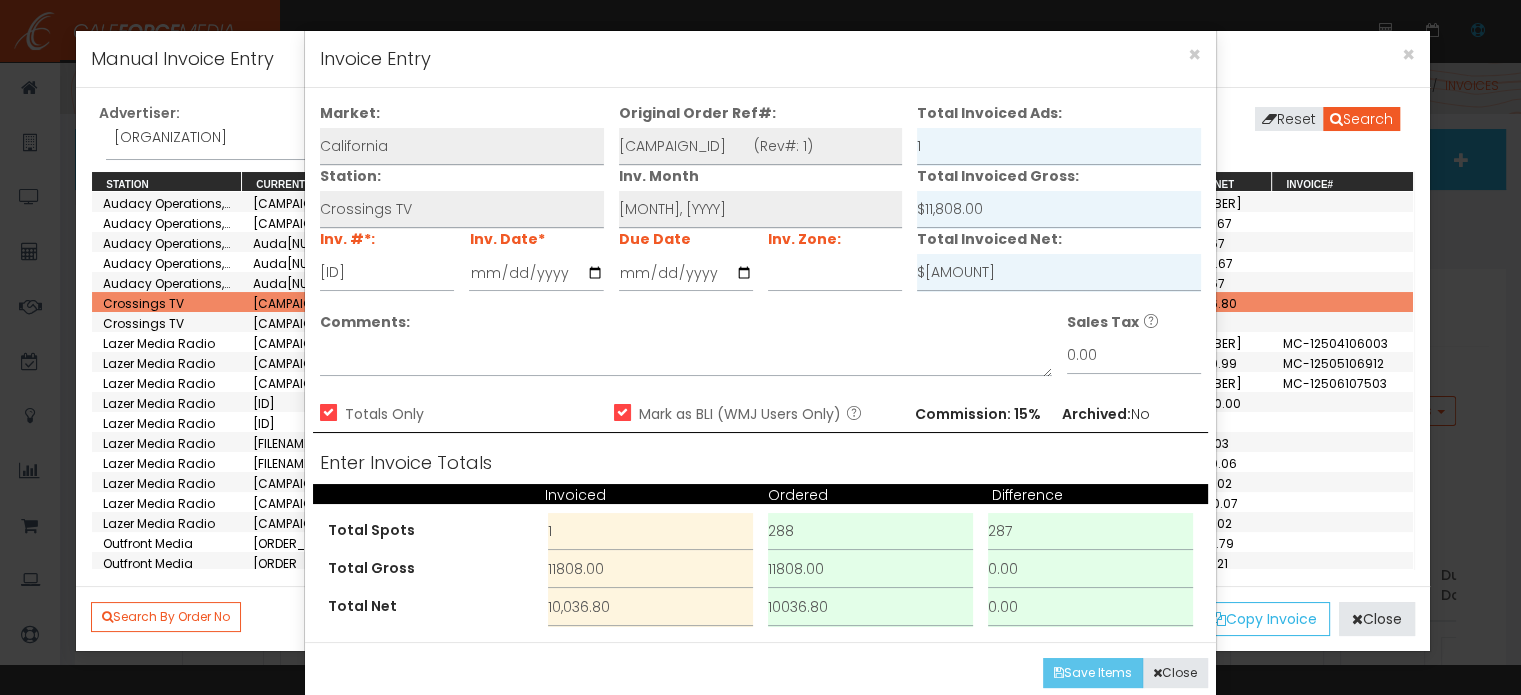 click on "Save Items" at bounding box center (1093, 673) 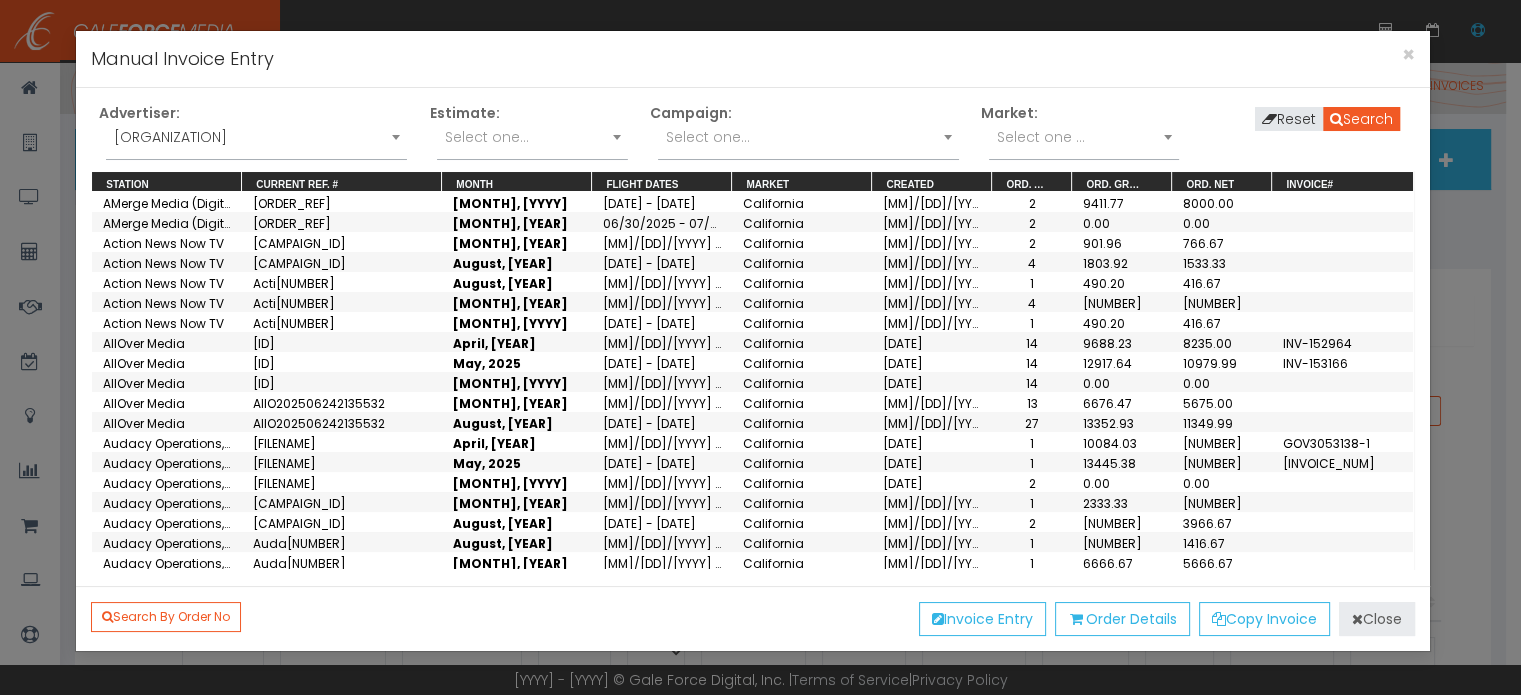 click on "Close" at bounding box center [1377, 619] 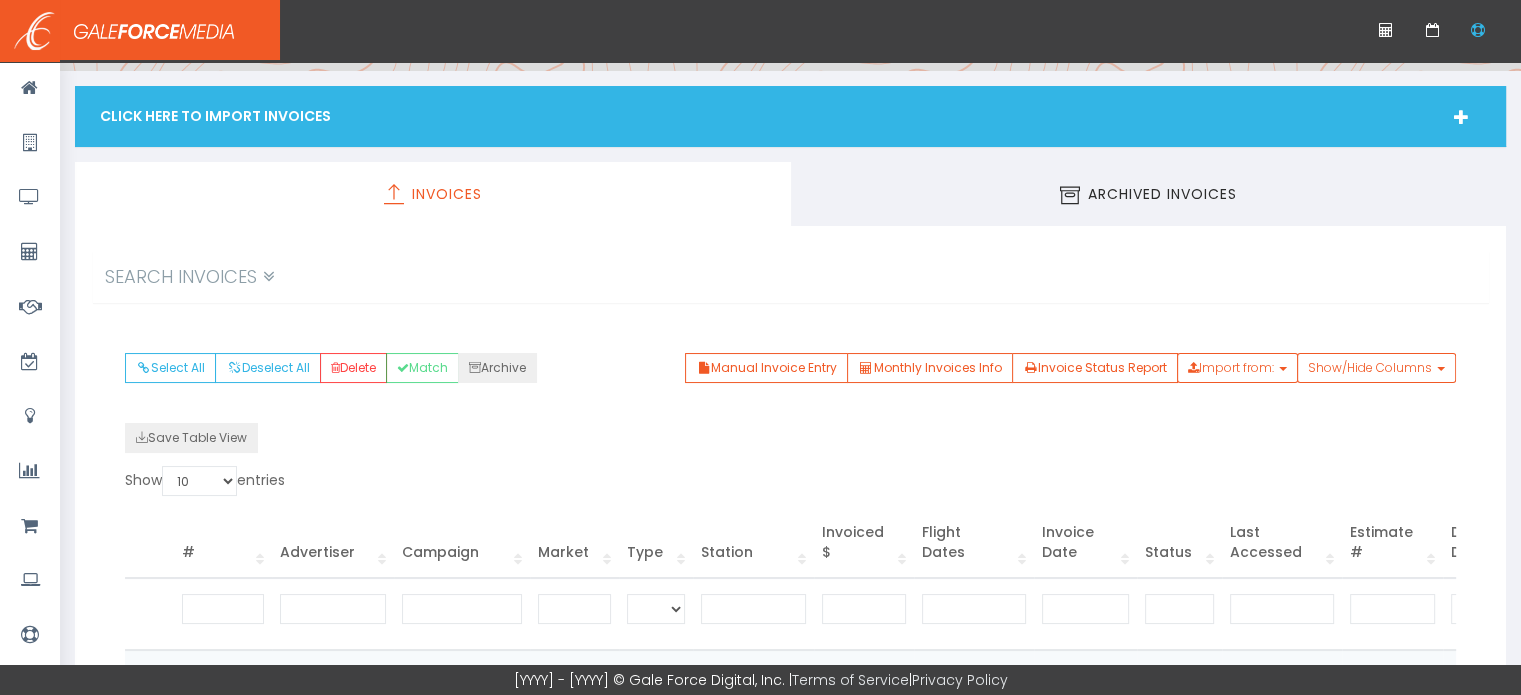 scroll, scrollTop: 0, scrollLeft: 0, axis: both 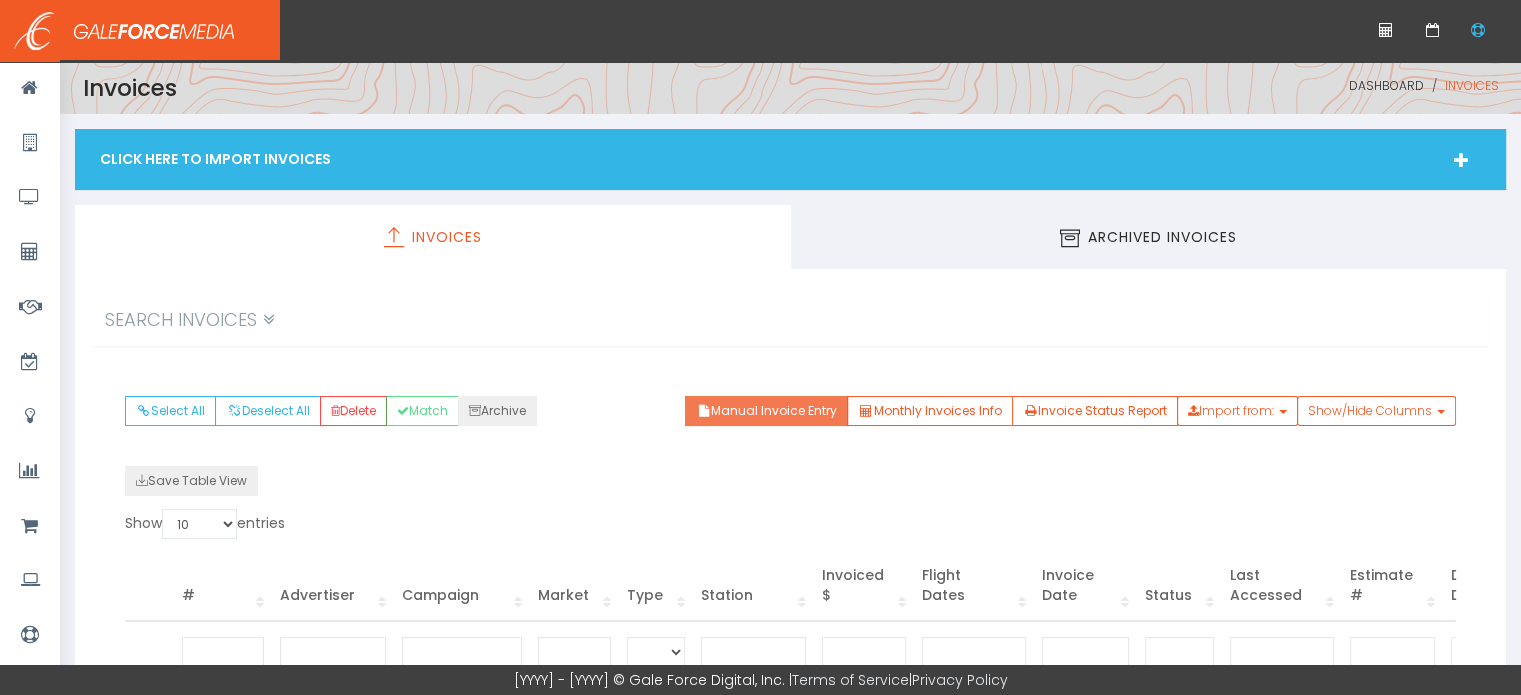 click on "Manual Invoice Entry" at bounding box center (766, 411) 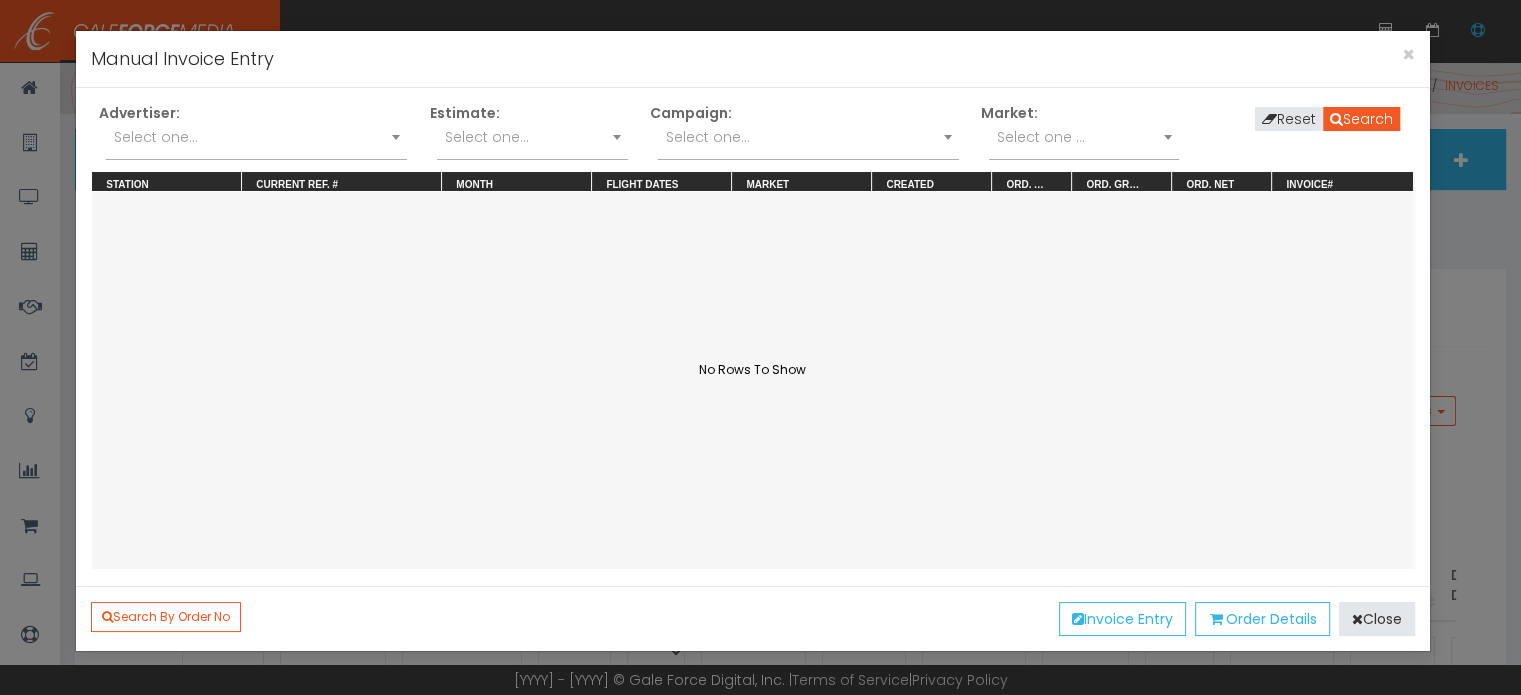 click on "Select one..." at bounding box center [256, 137] 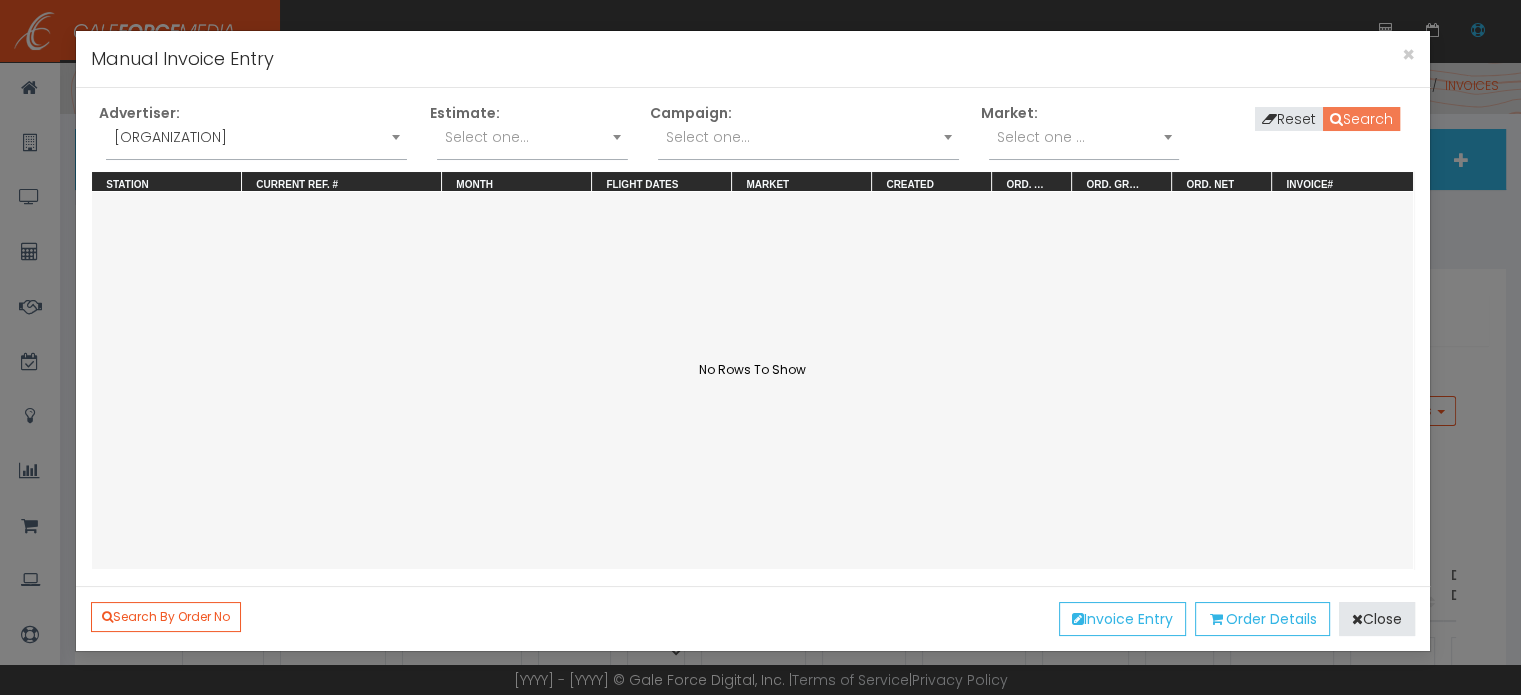 click on "Search" at bounding box center (1361, 119) 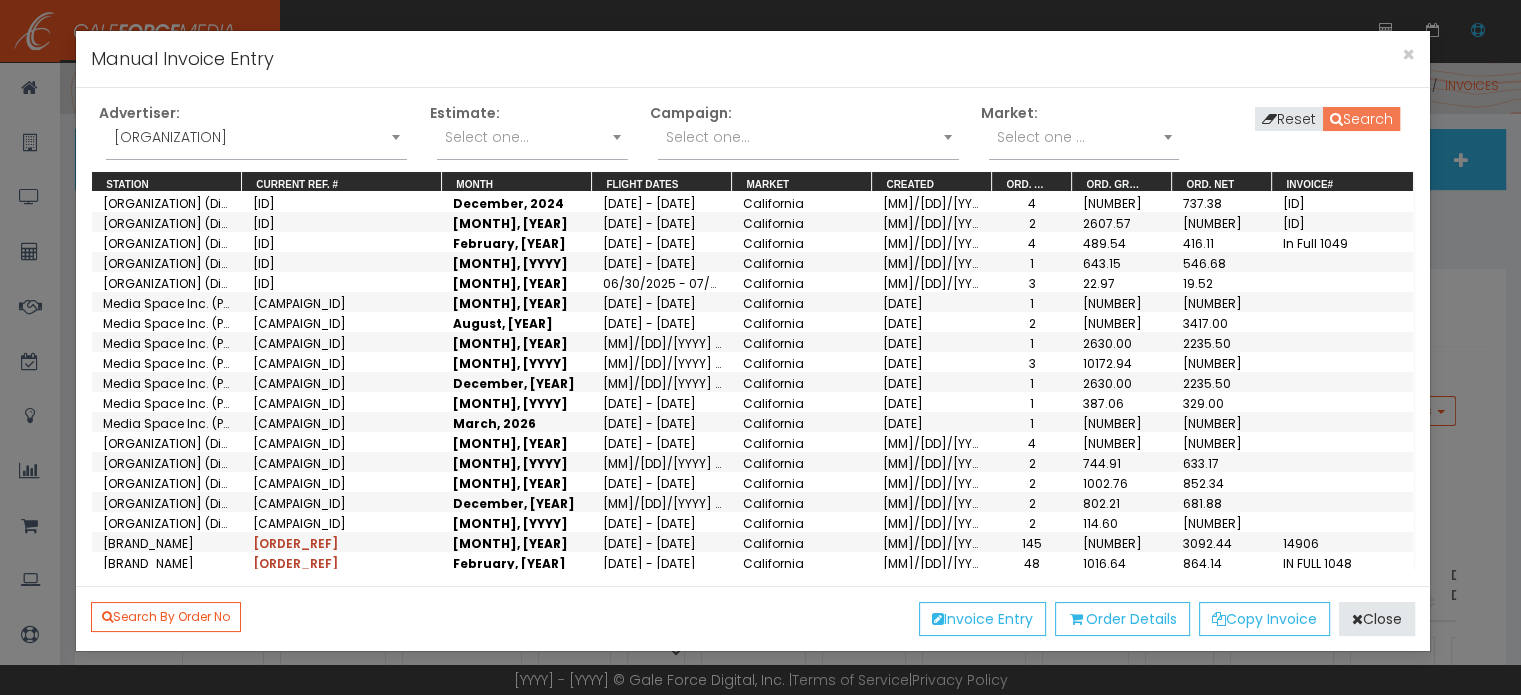 scroll, scrollTop: 1937, scrollLeft: 0, axis: vertical 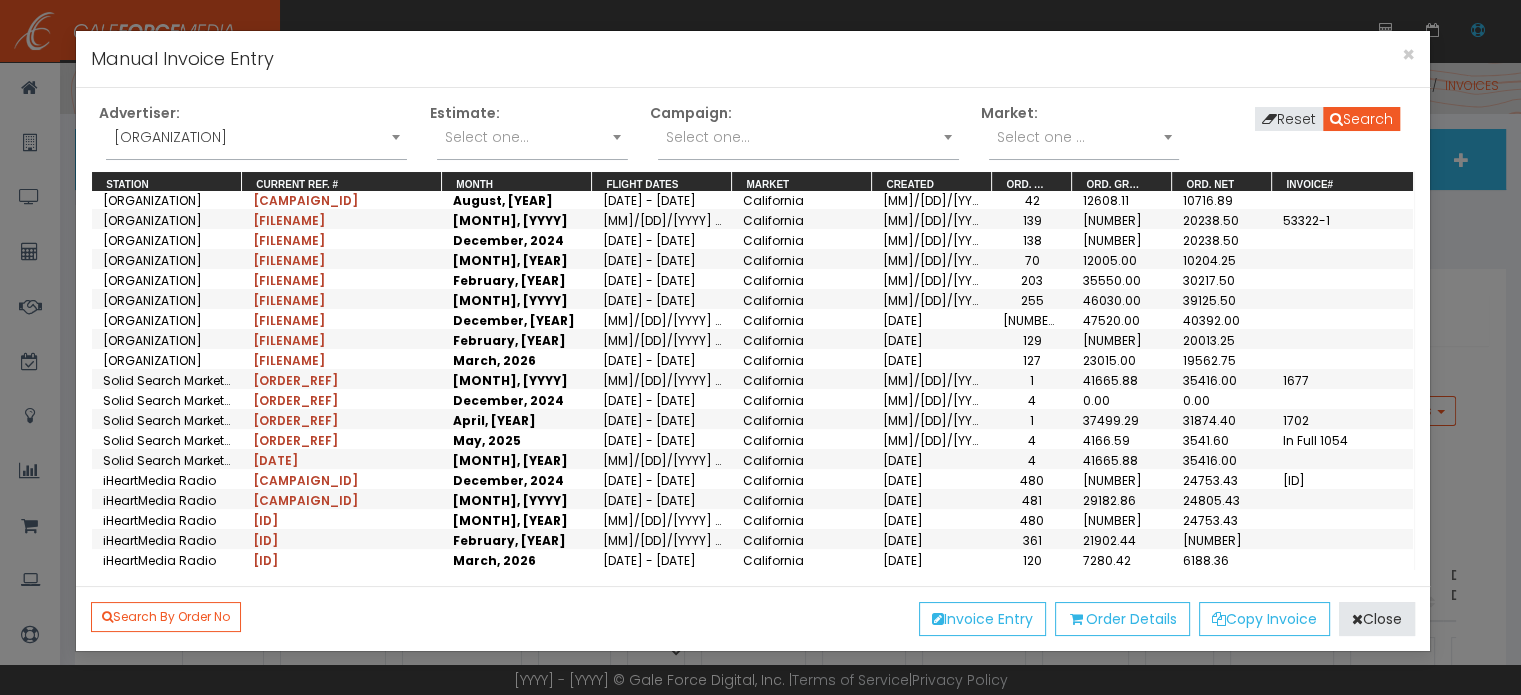 click on "[MONTH], [YYYY]" at bounding box center (517, 539) 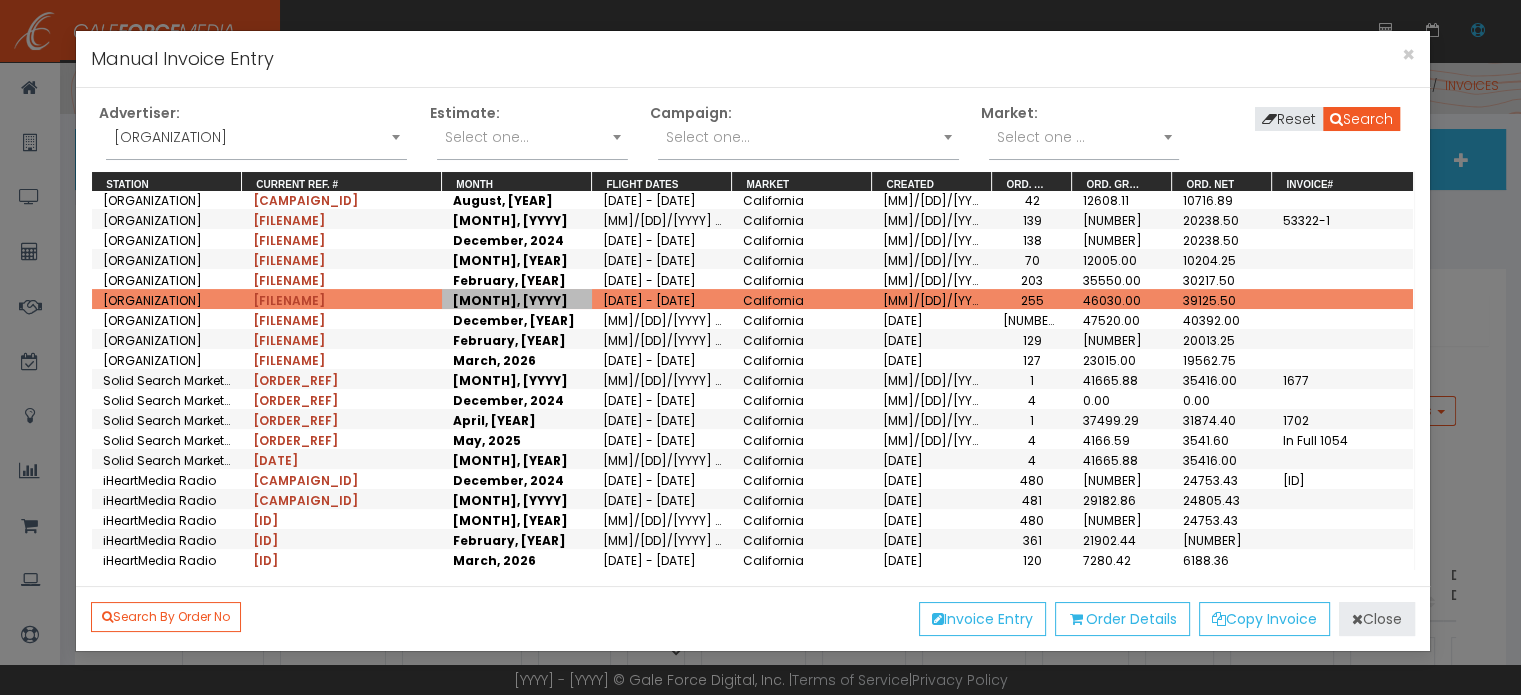 click on "Close" at bounding box center (1377, 619) 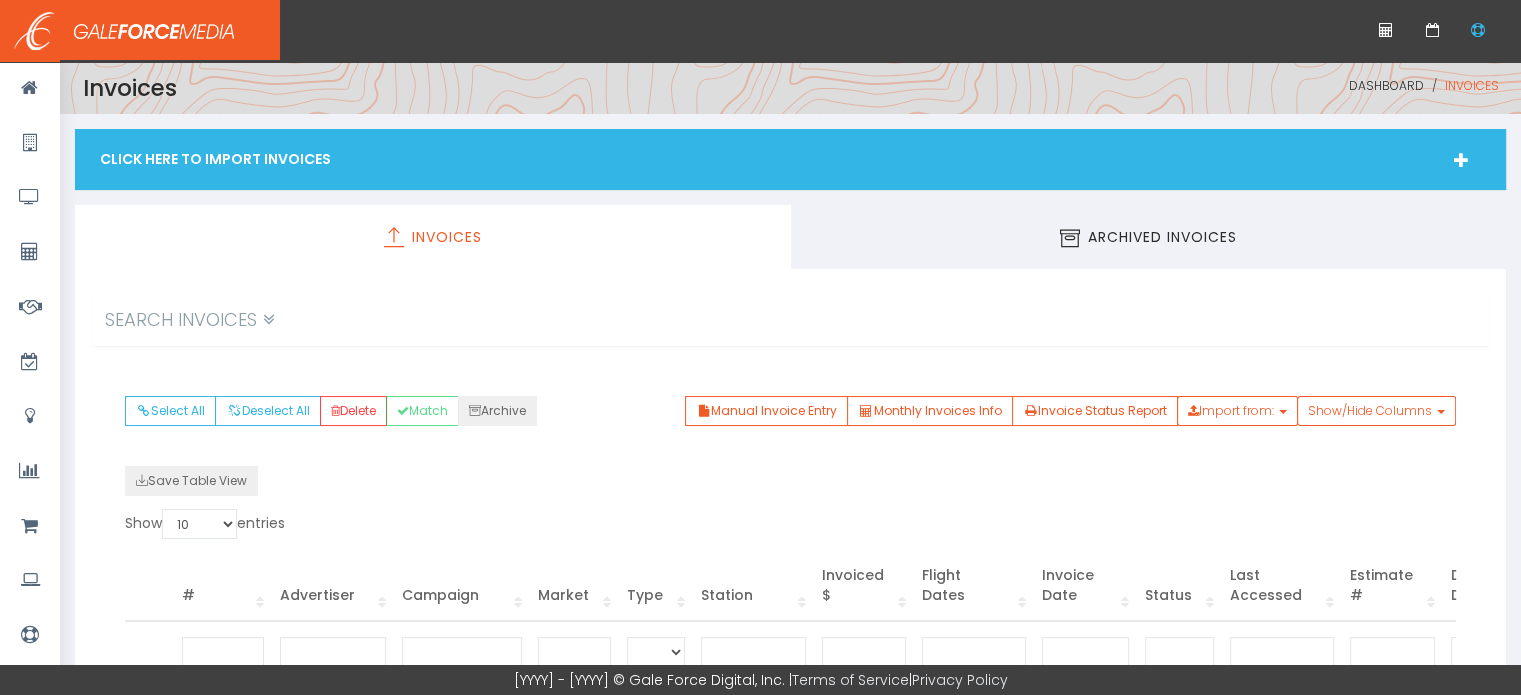 drag, startPoint x: 1044, startPoint y: 163, endPoint x: 976, endPoint y: 200, distance: 77.41447 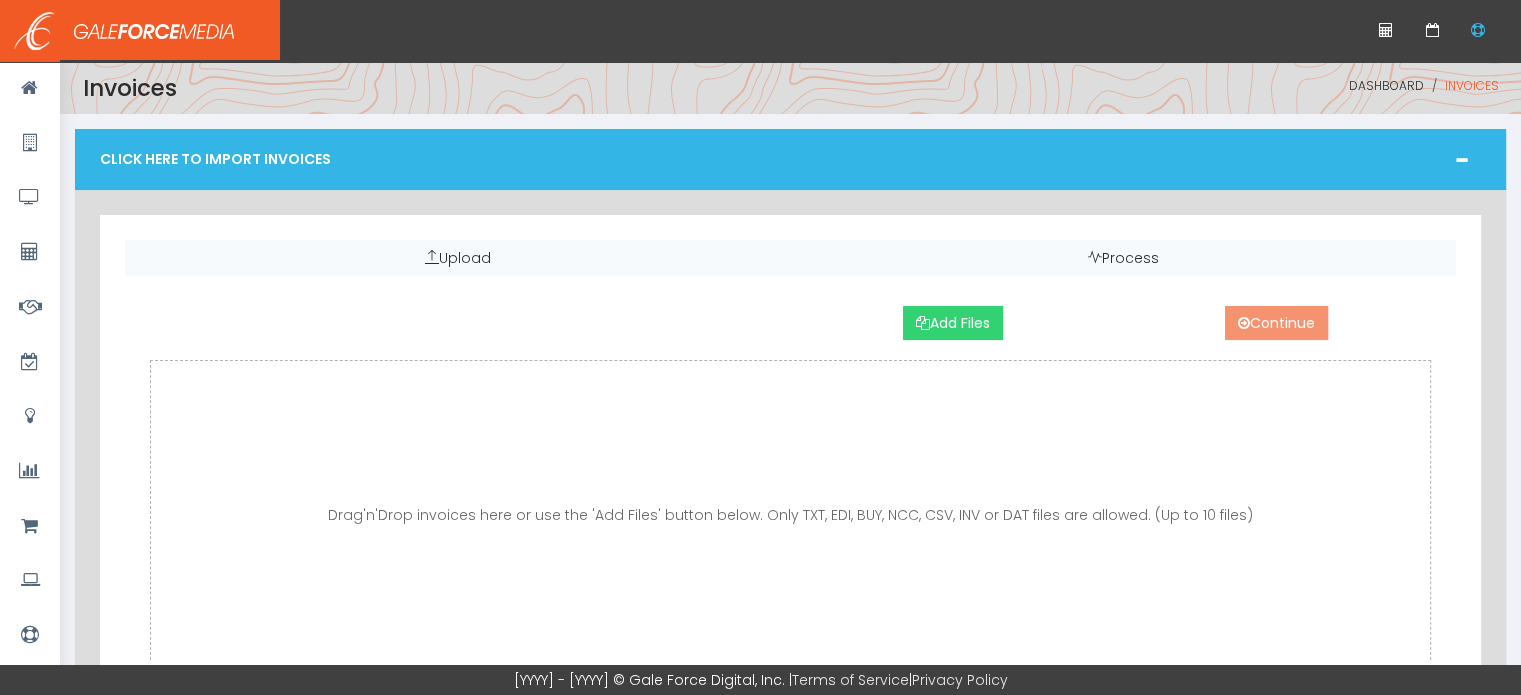 click on "Add Files" at bounding box center (953, 323) 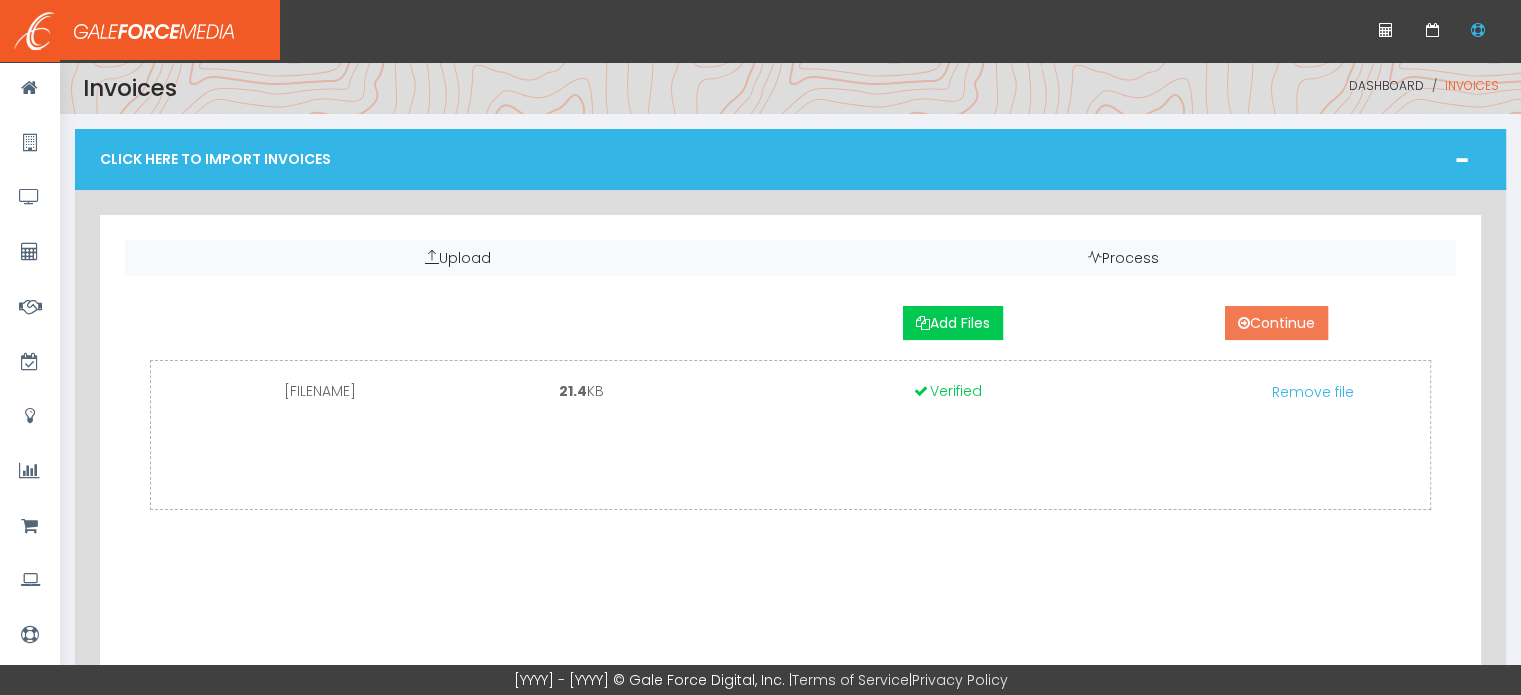 click on "Continue" at bounding box center [1276, 323] 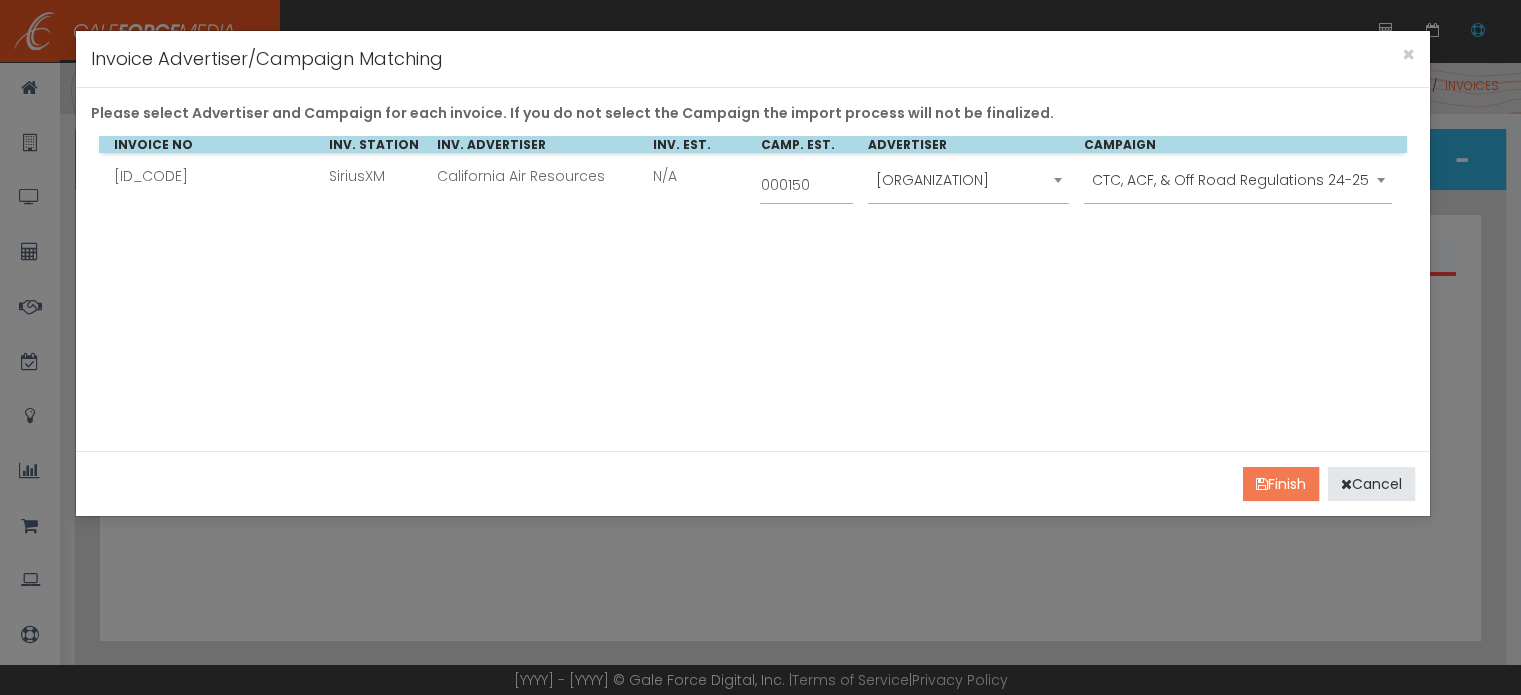 click on "Finish" at bounding box center [1281, 484] 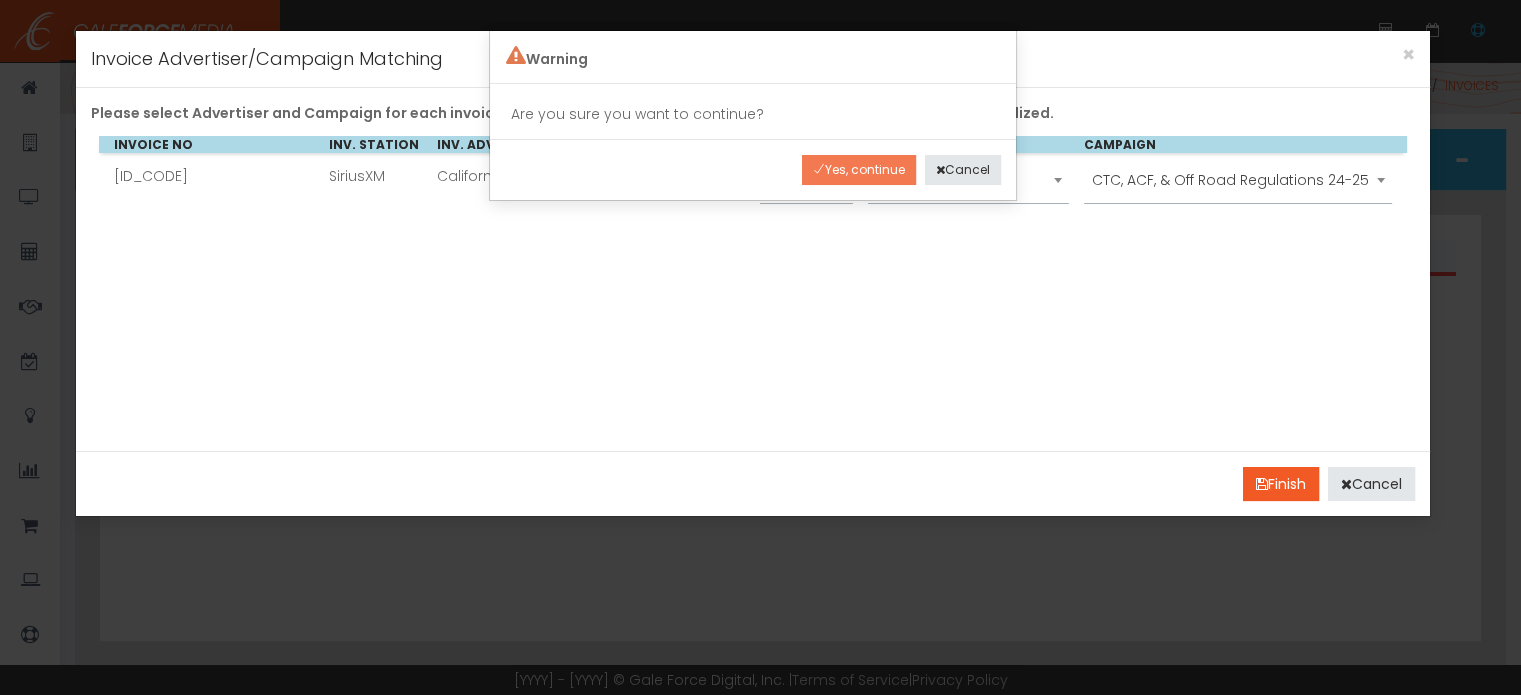 click on "Yes, continue" at bounding box center [859, 170] 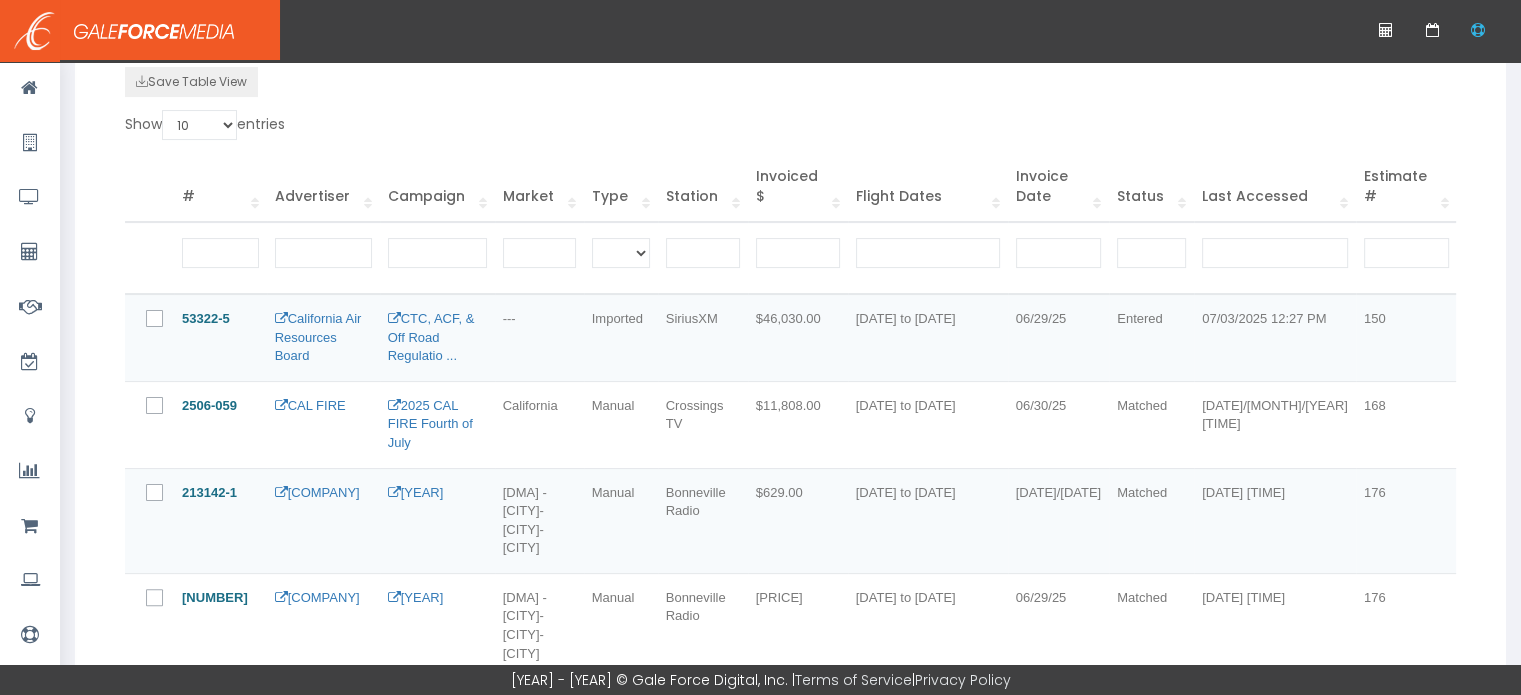 scroll, scrollTop: 400, scrollLeft: 0, axis: vertical 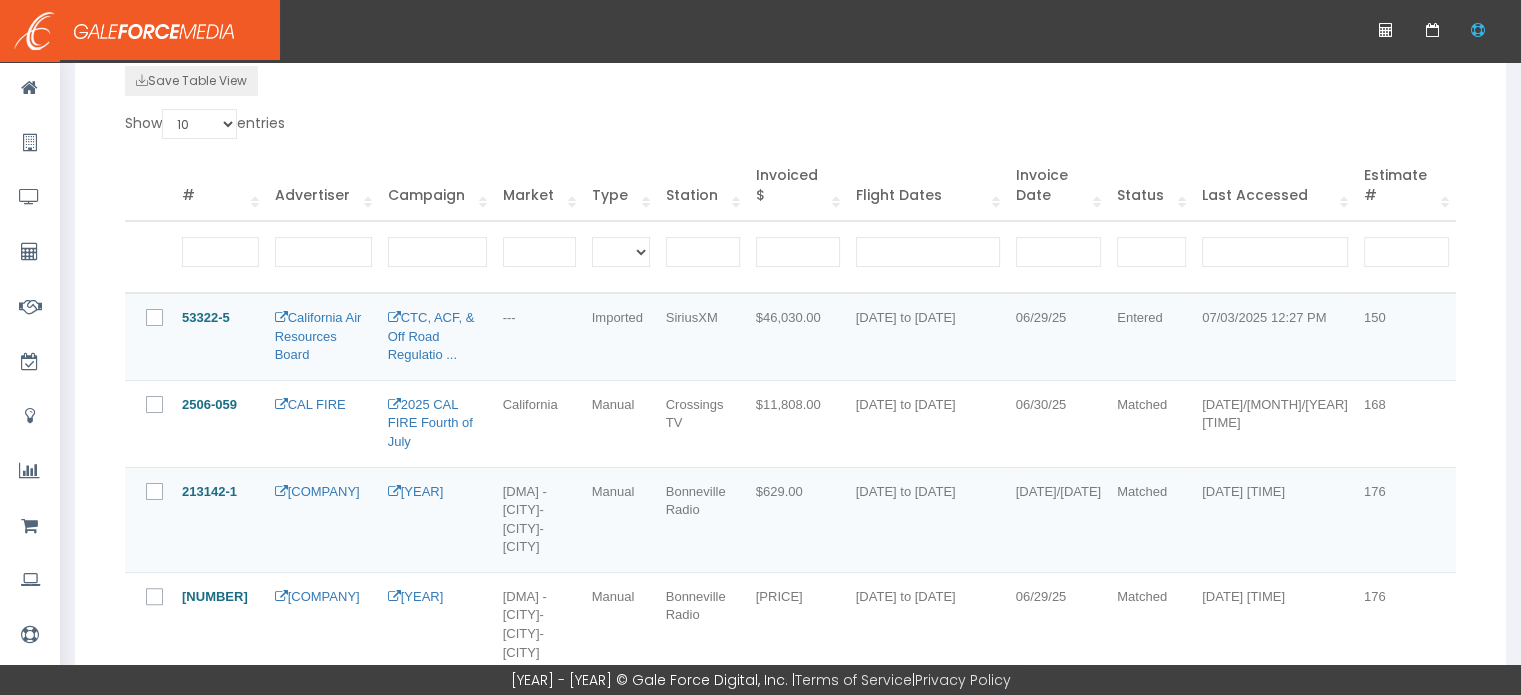 click on "Actions" at bounding box center [1606, 324] 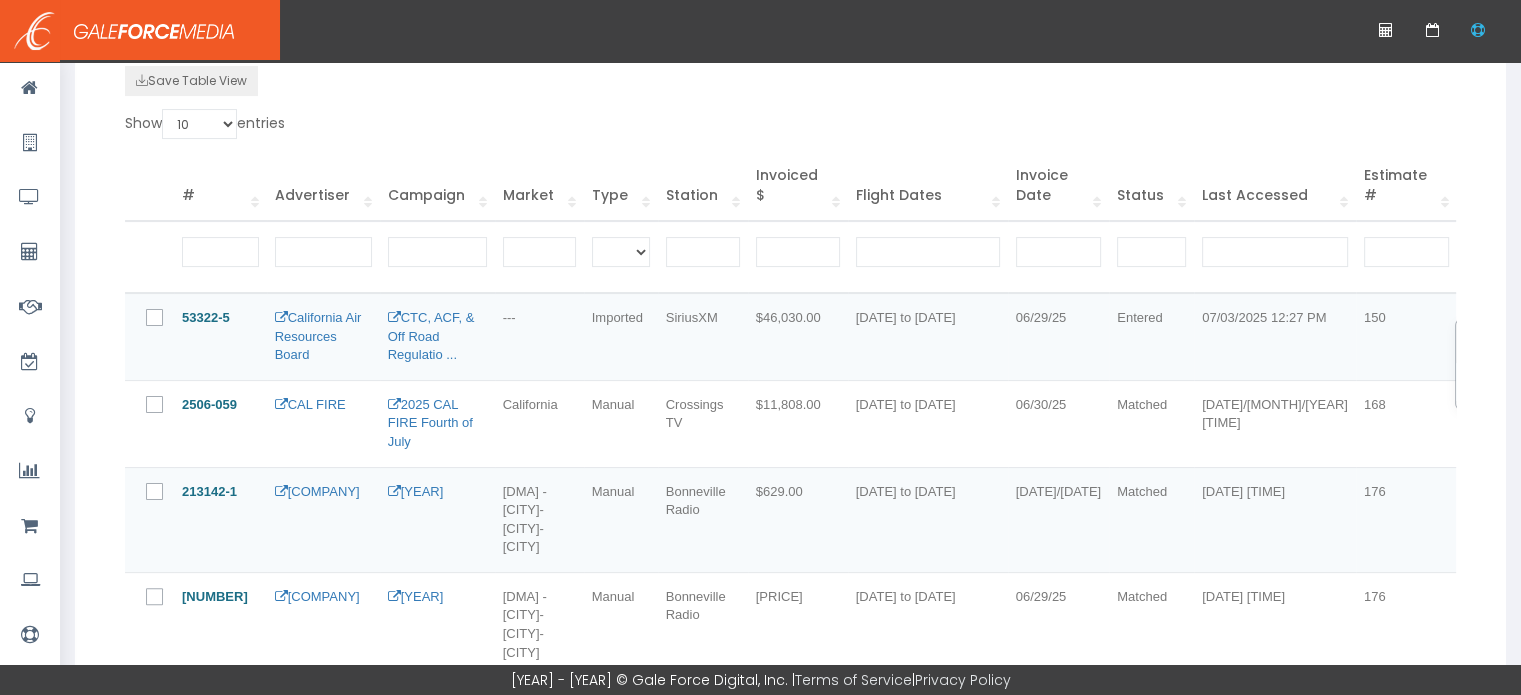 click on "Invoice Lines/Header" at bounding box center [1549, 382] 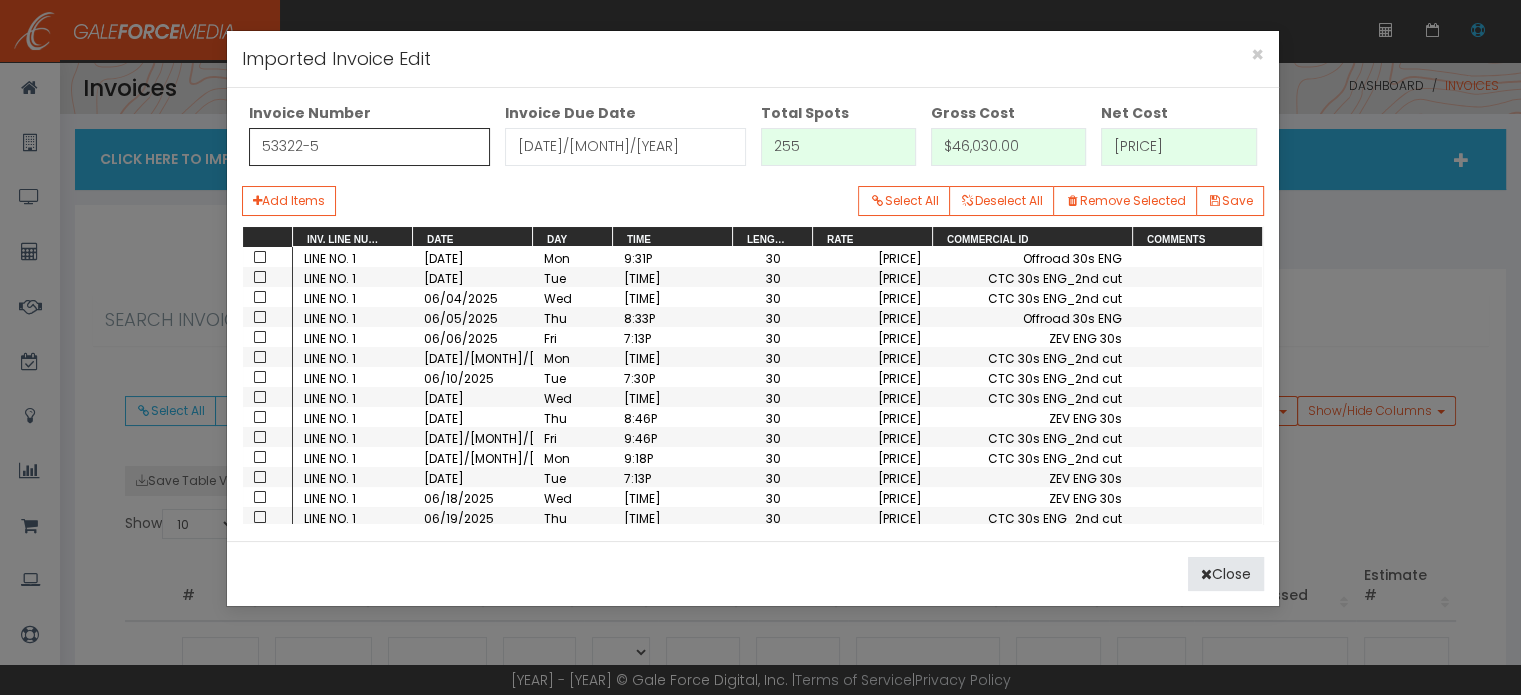 drag, startPoint x: 343, startPoint y: 138, endPoint x: 171, endPoint y: 145, distance: 172.14238 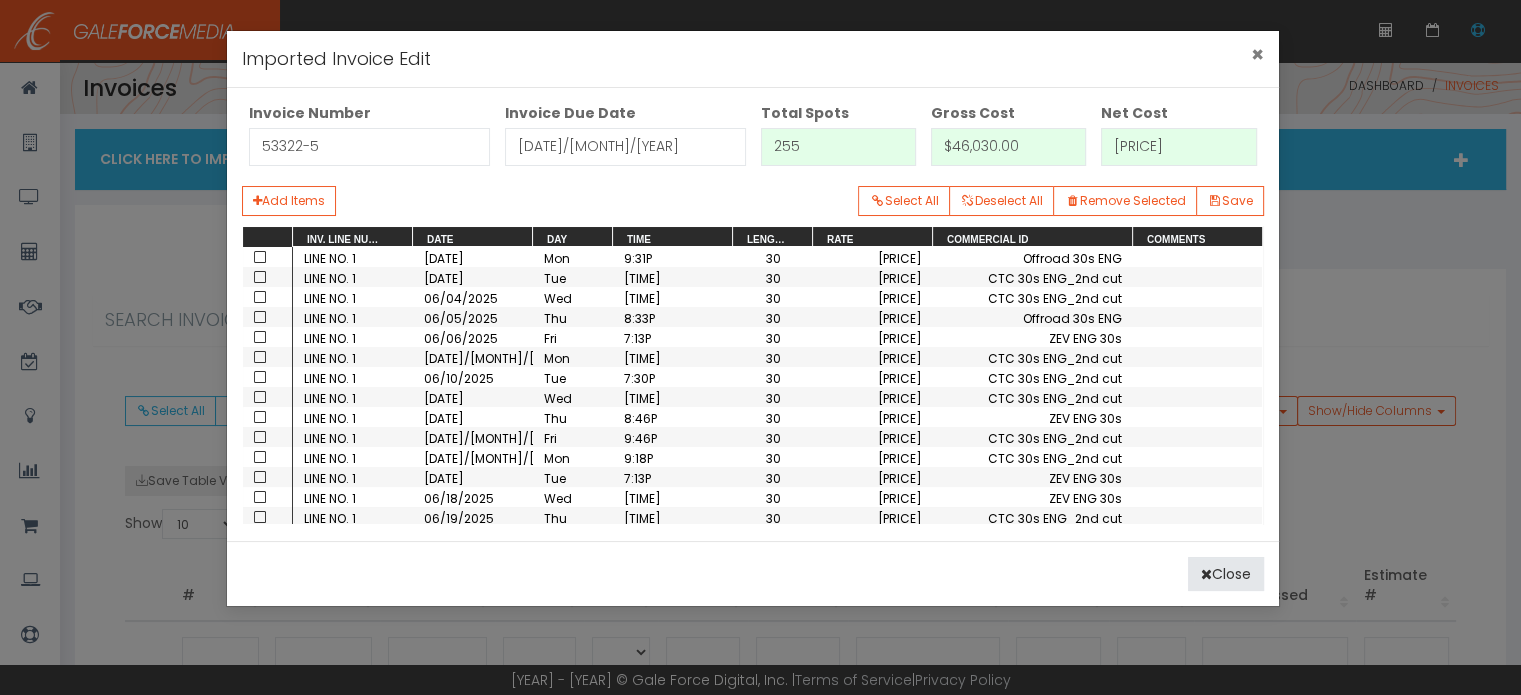 click on "×" at bounding box center [1257, 54] 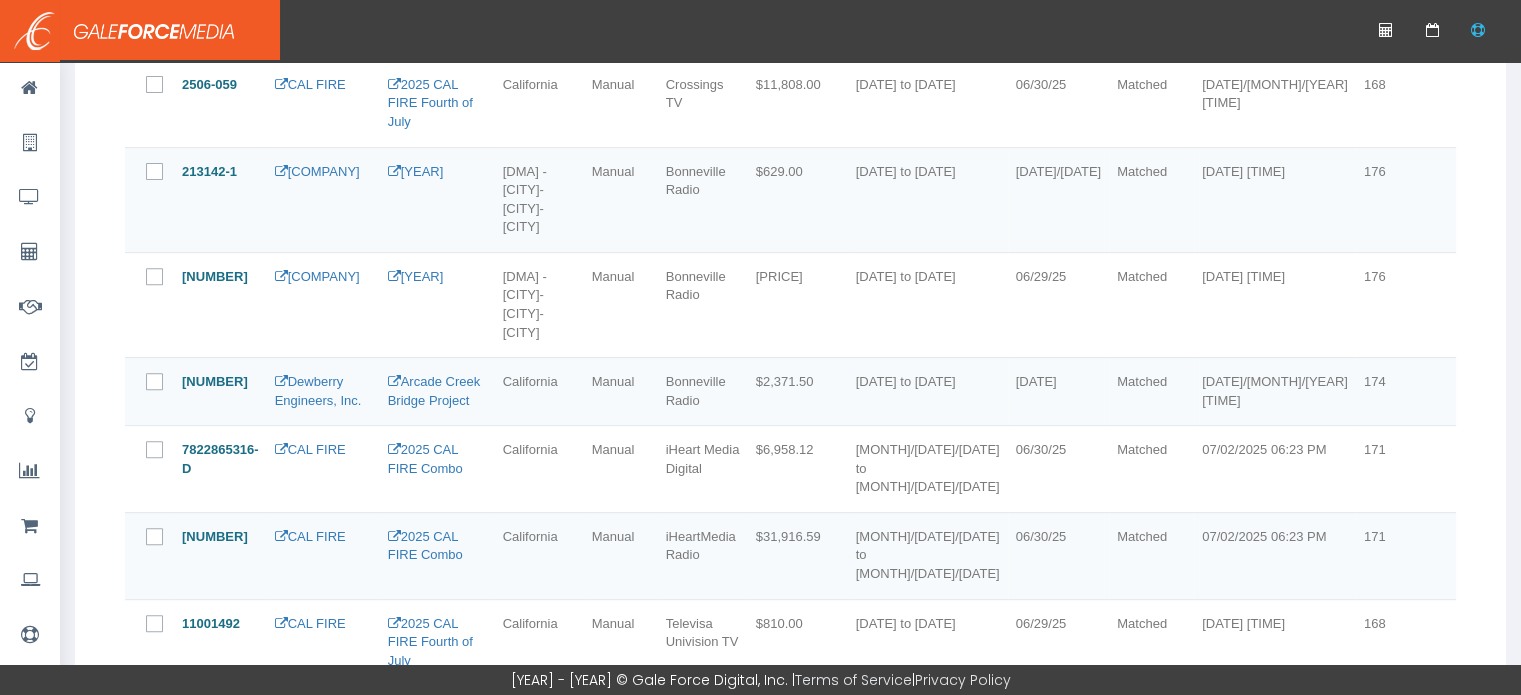 scroll, scrollTop: 0, scrollLeft: 0, axis: both 